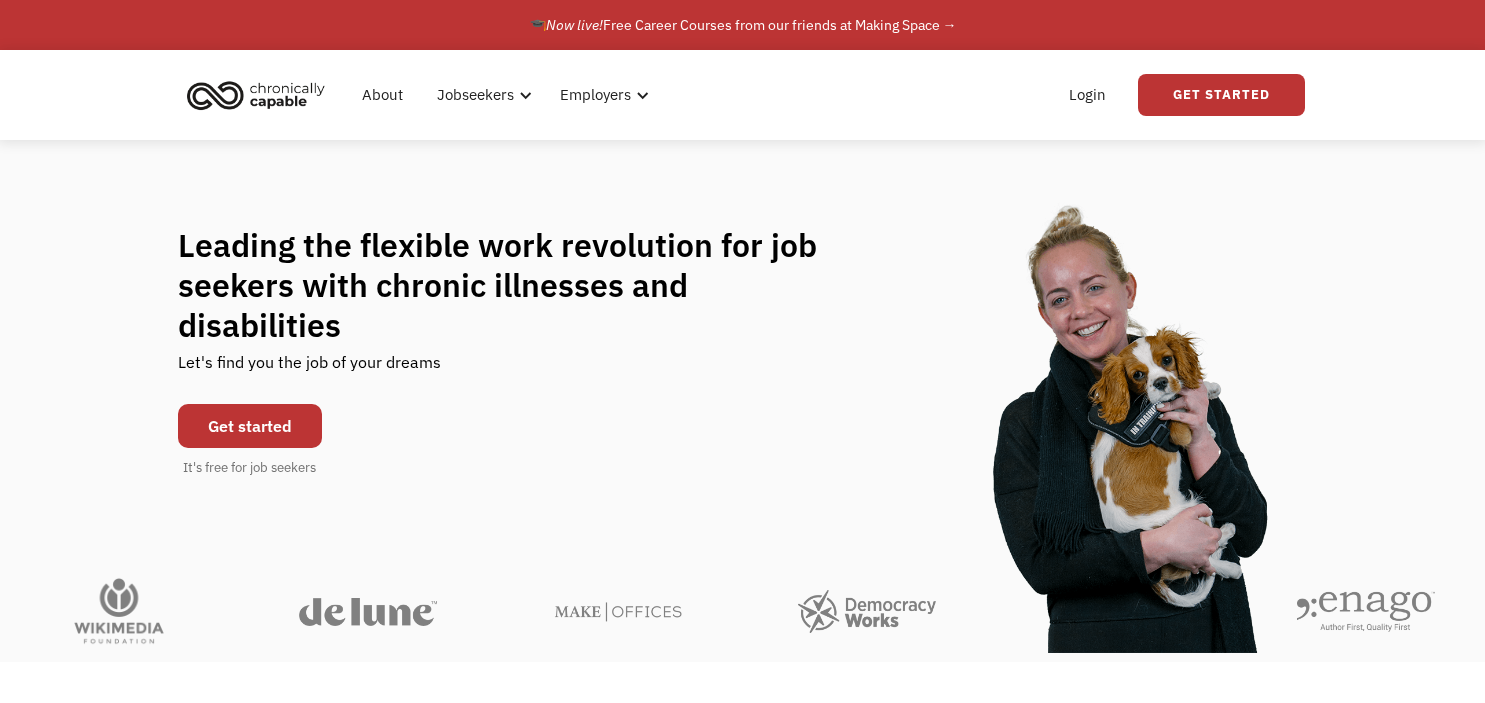 scroll, scrollTop: 0, scrollLeft: 0, axis: both 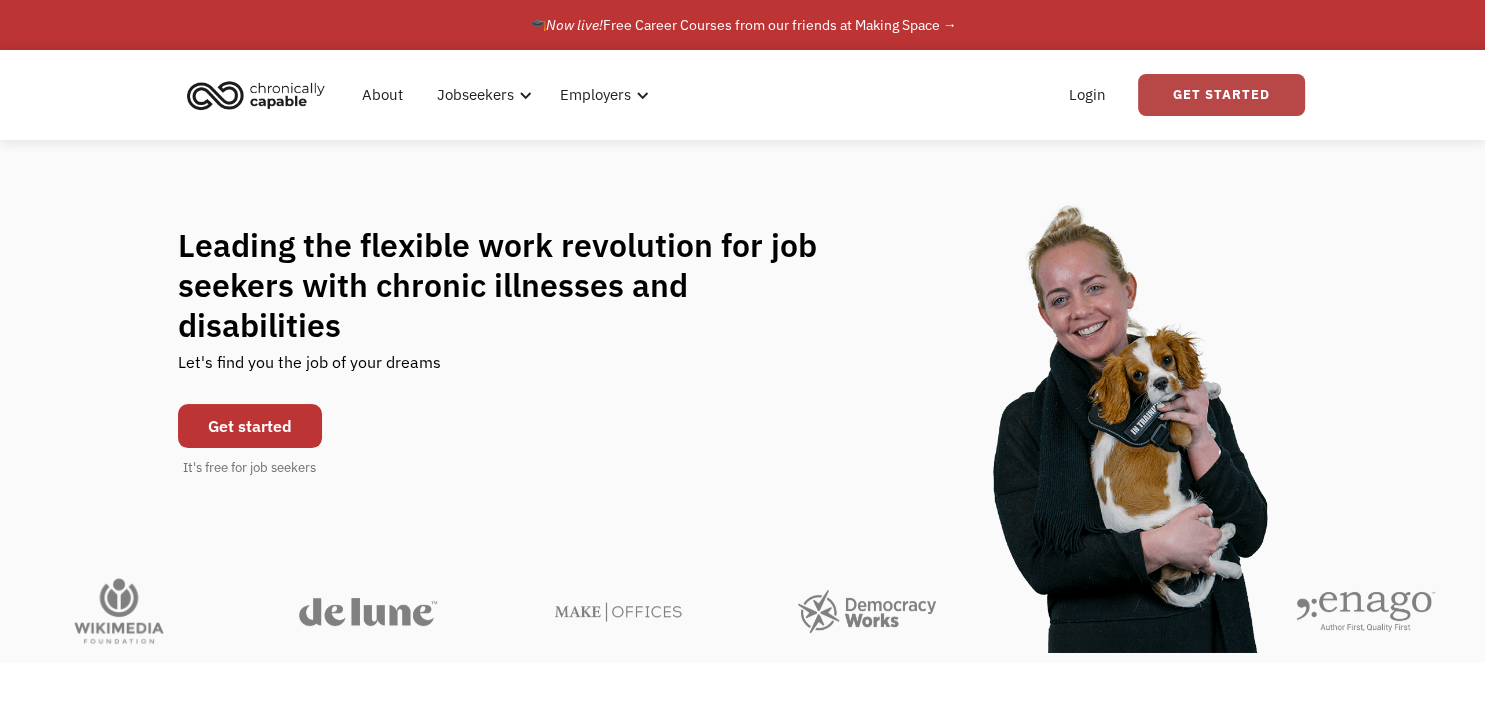 click on "Get Started" at bounding box center [1221, 95] 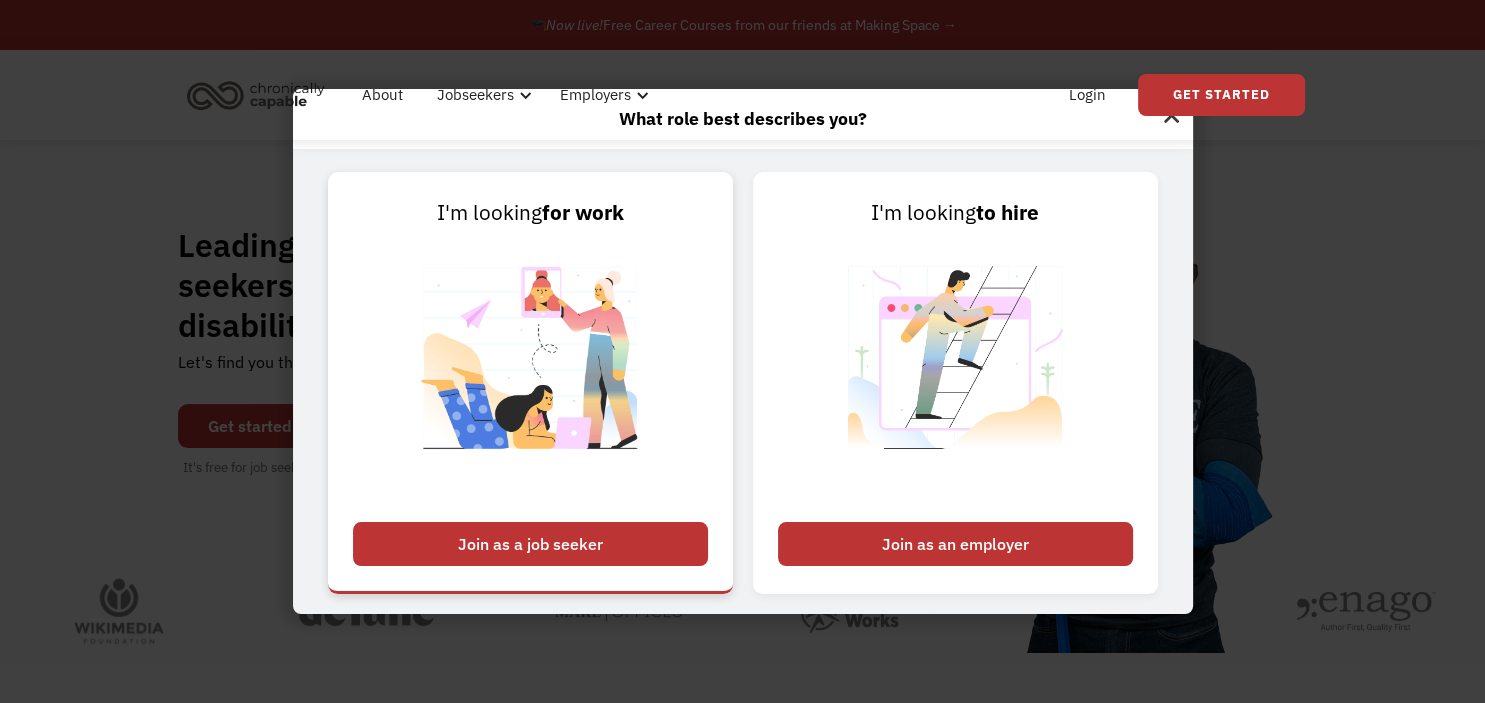 click on "Join as a job seeker" at bounding box center [530, 544] 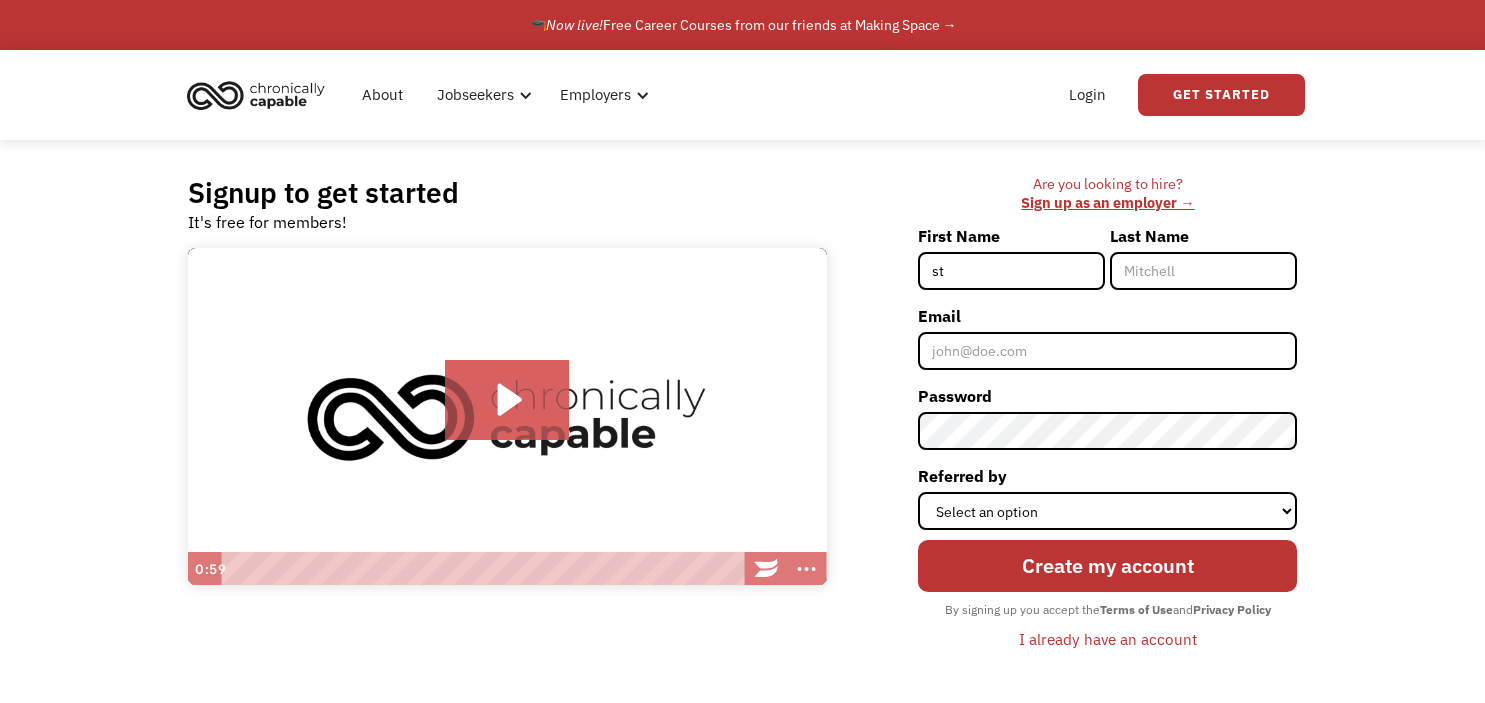 scroll, scrollTop: 0, scrollLeft: 0, axis: both 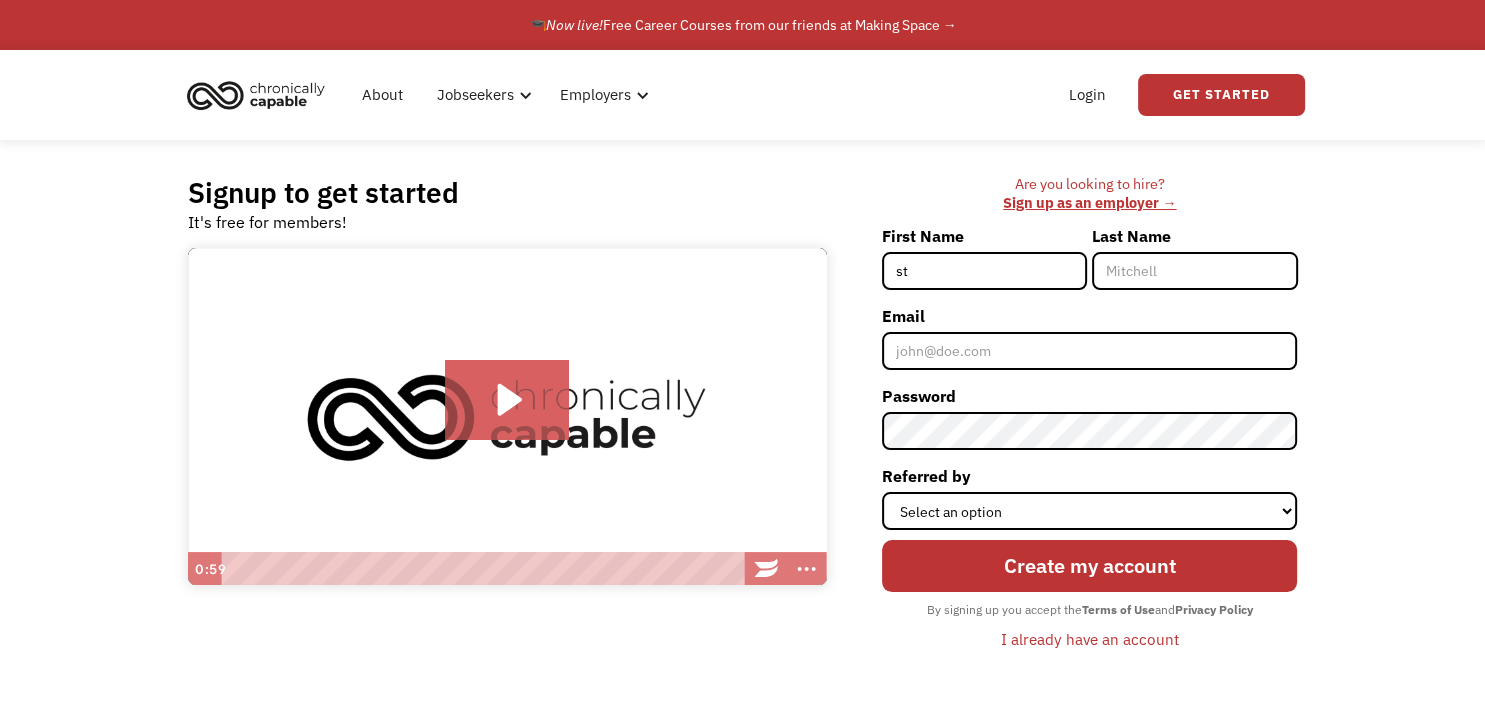 type on "Stacey" 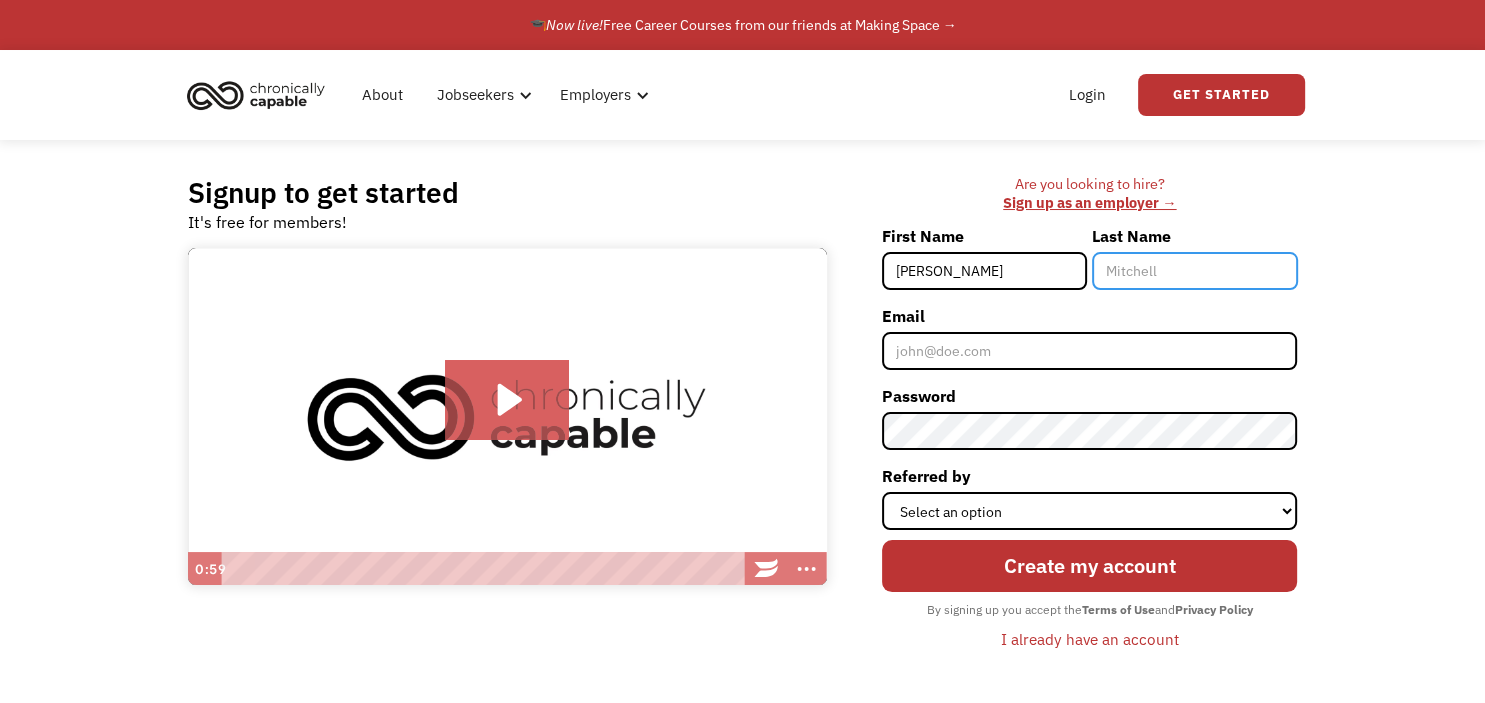 type on "Carlo" 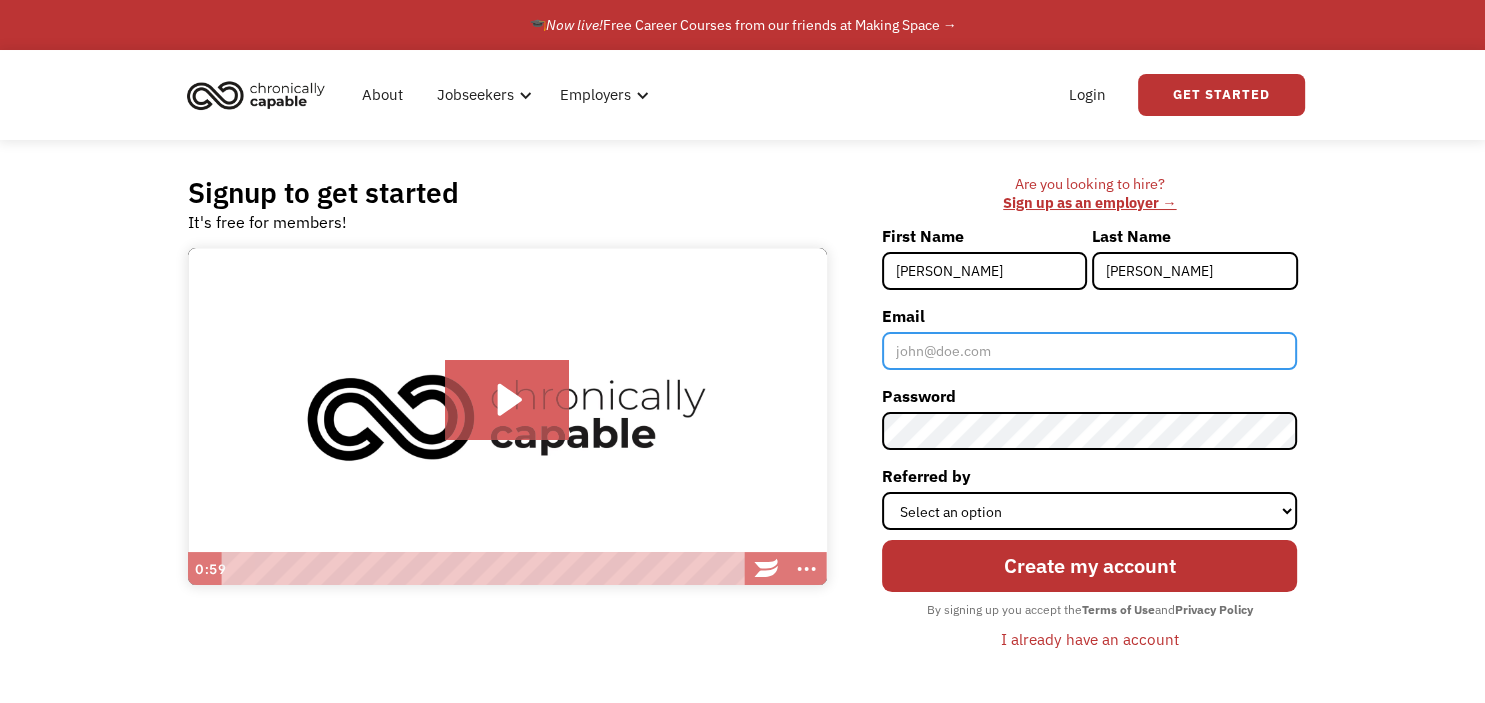 type on "Stacey924@gmail.com" 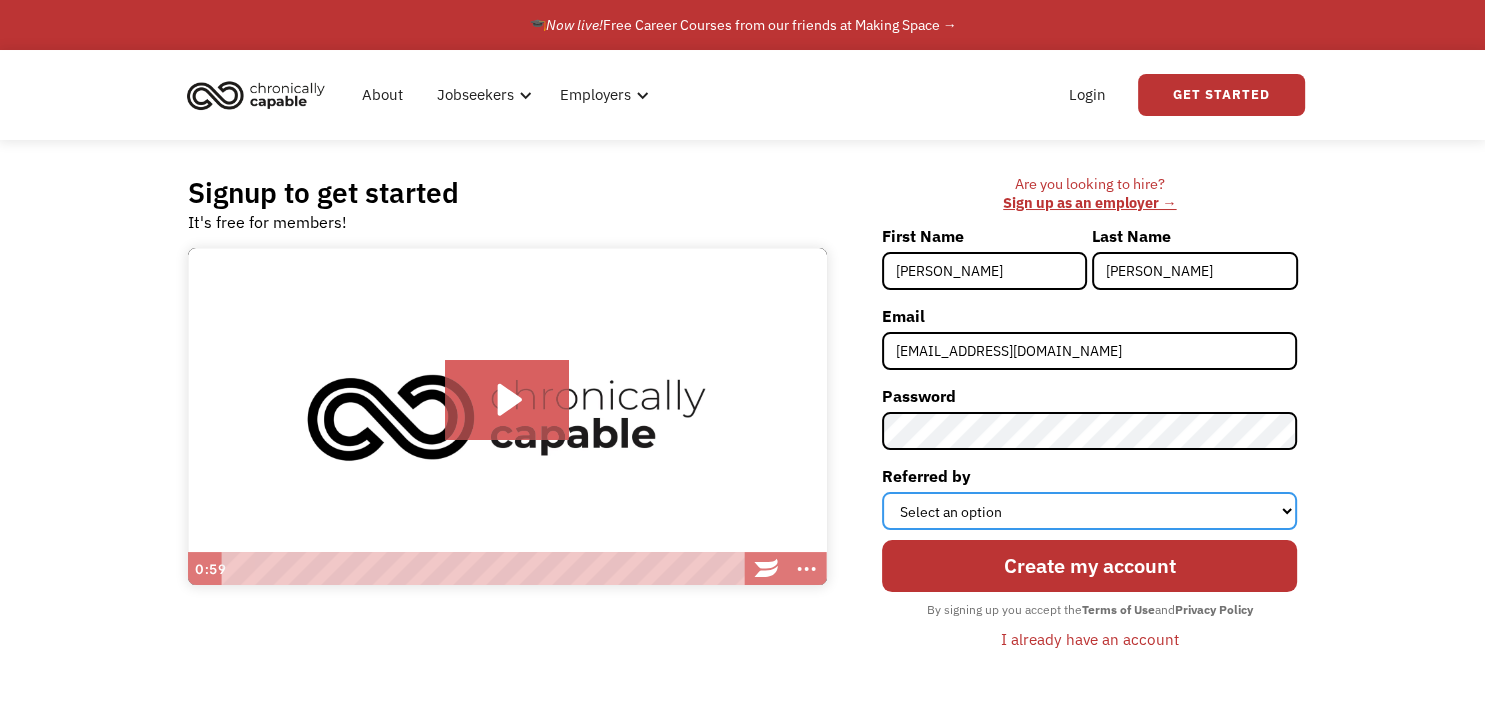 click on "Select an option Instagram Facebook Twitter Search Engine News Article Word of Mouth Employer Other" at bounding box center (1089, 511) 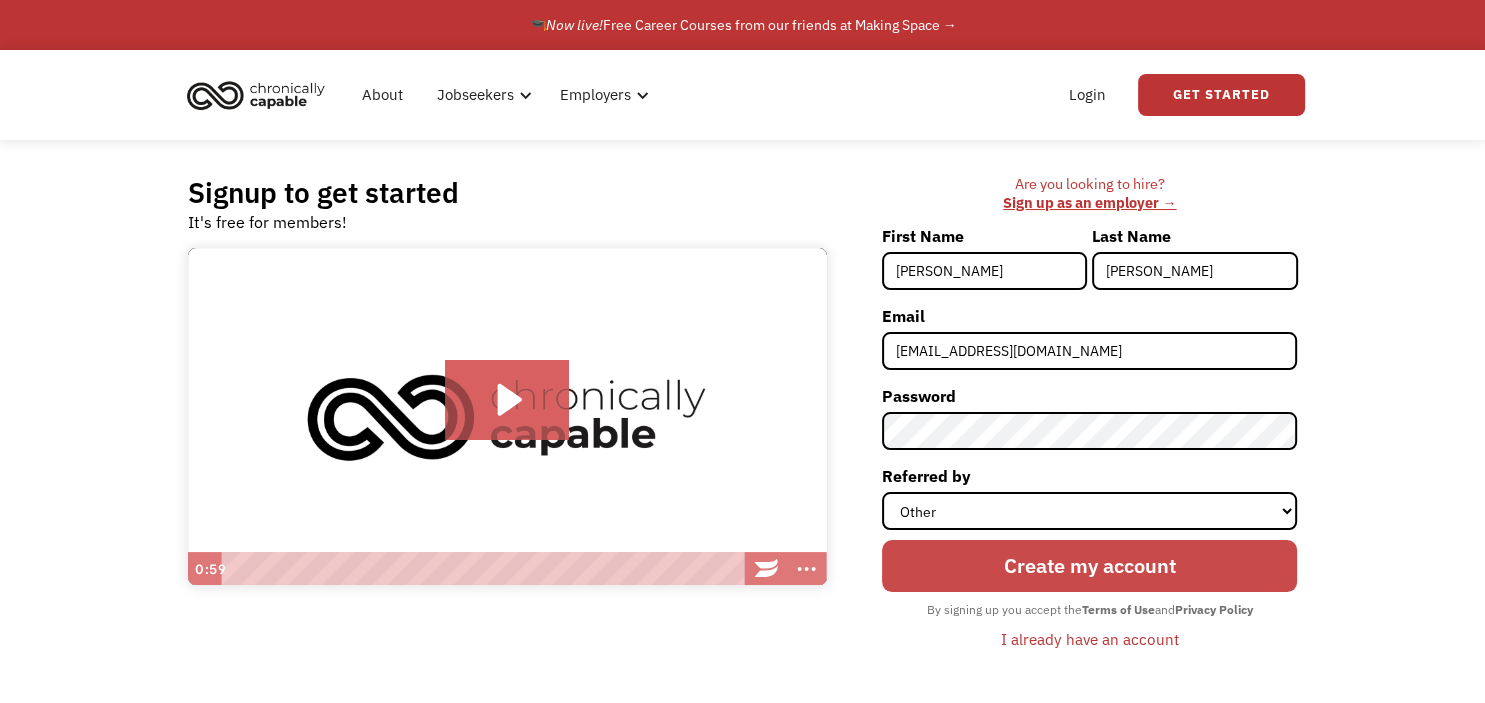 click on "Create my account" at bounding box center [1089, 566] 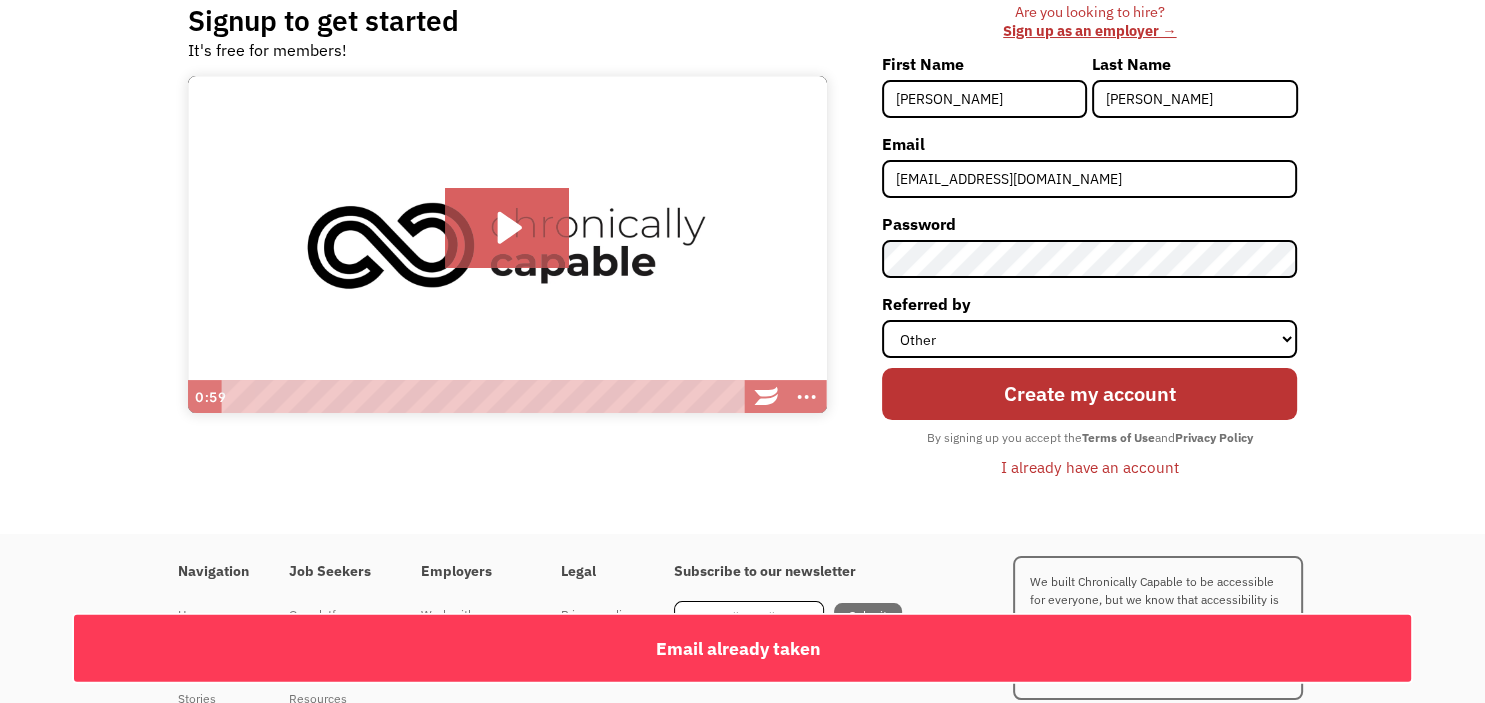 scroll, scrollTop: 181, scrollLeft: 0, axis: vertical 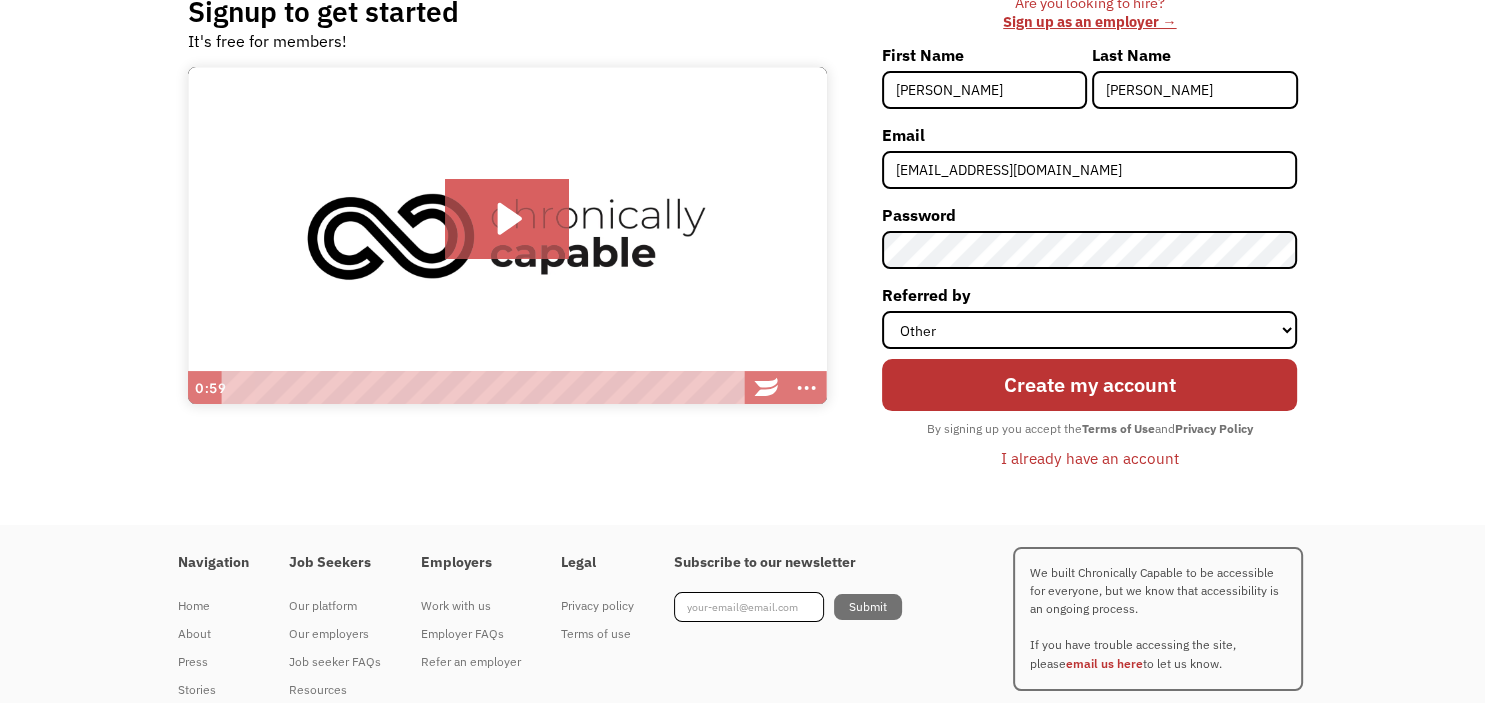 click on "I already have an account" at bounding box center [1090, 458] 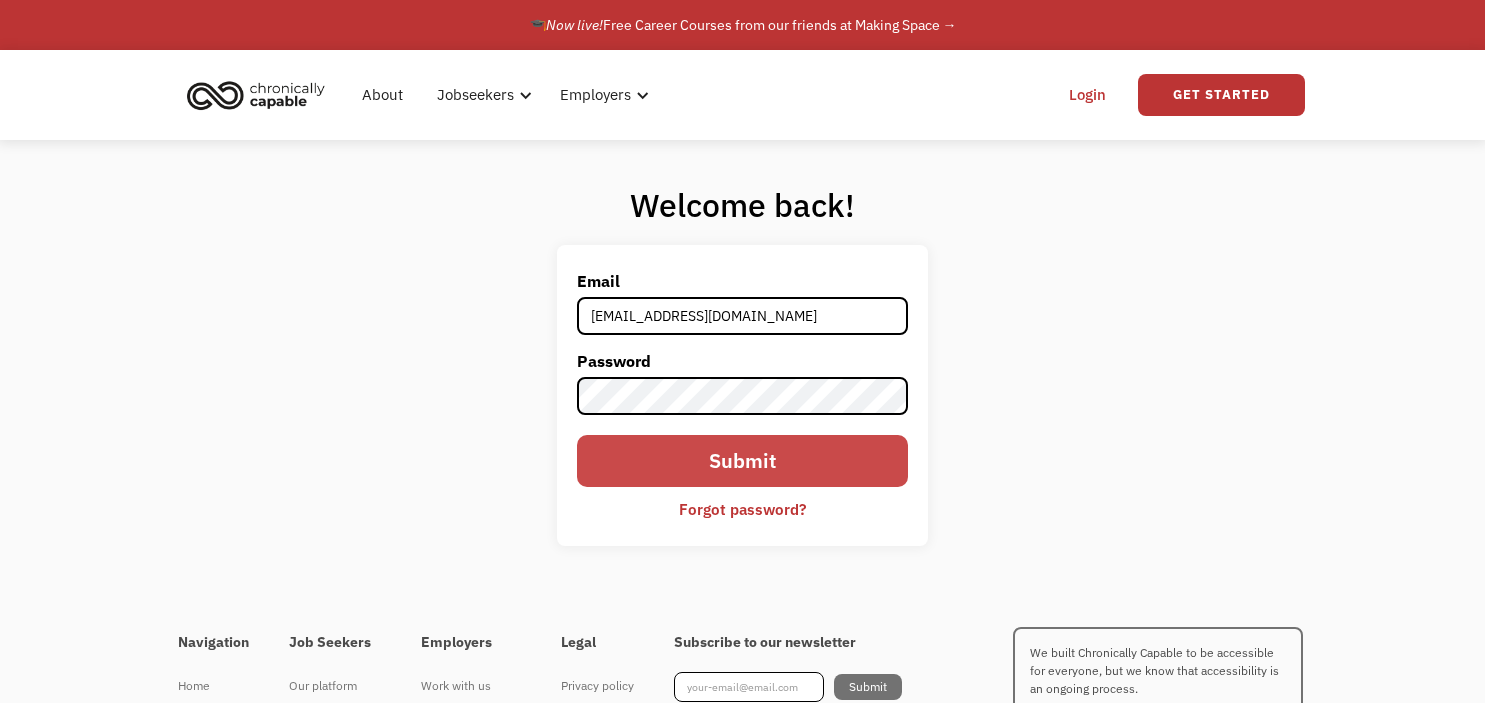 scroll, scrollTop: 0, scrollLeft: 0, axis: both 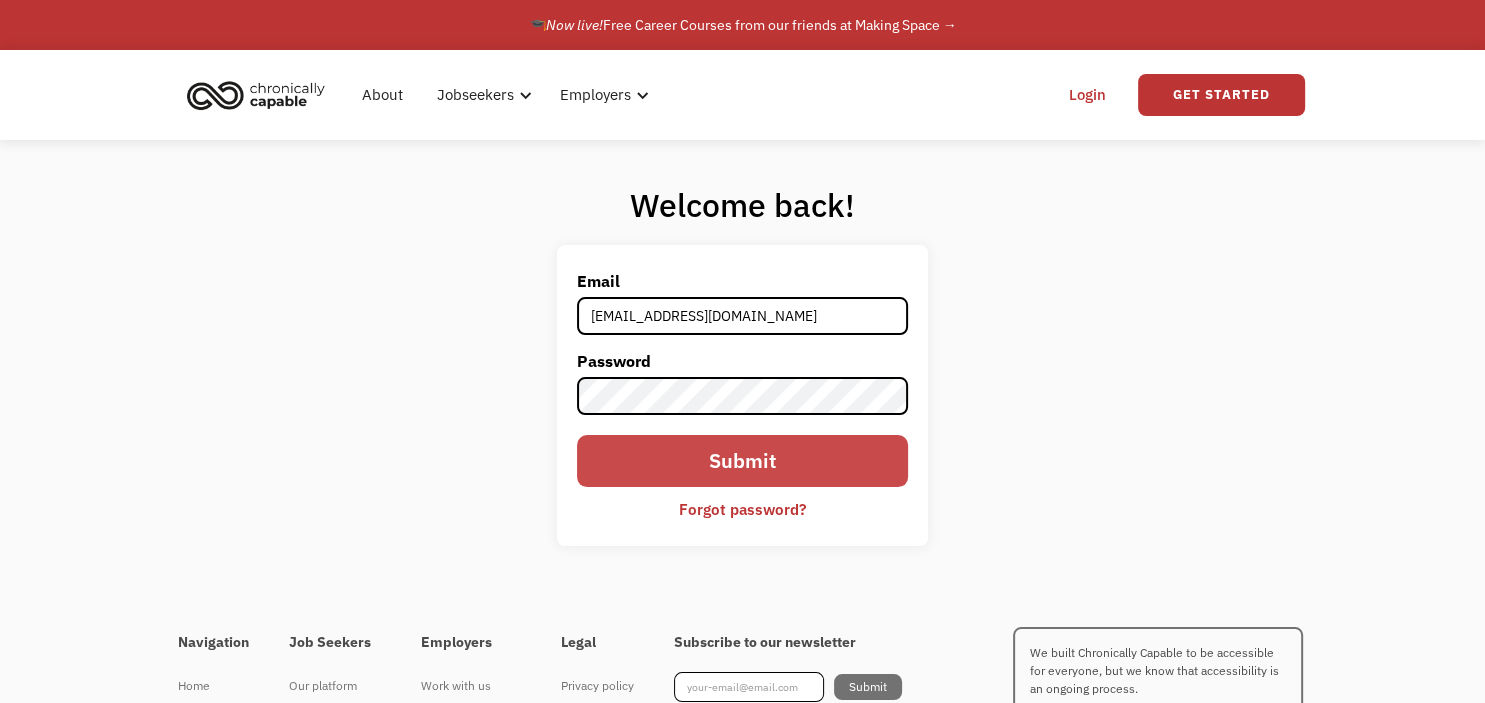 type on "Stacey924@gmail.com" 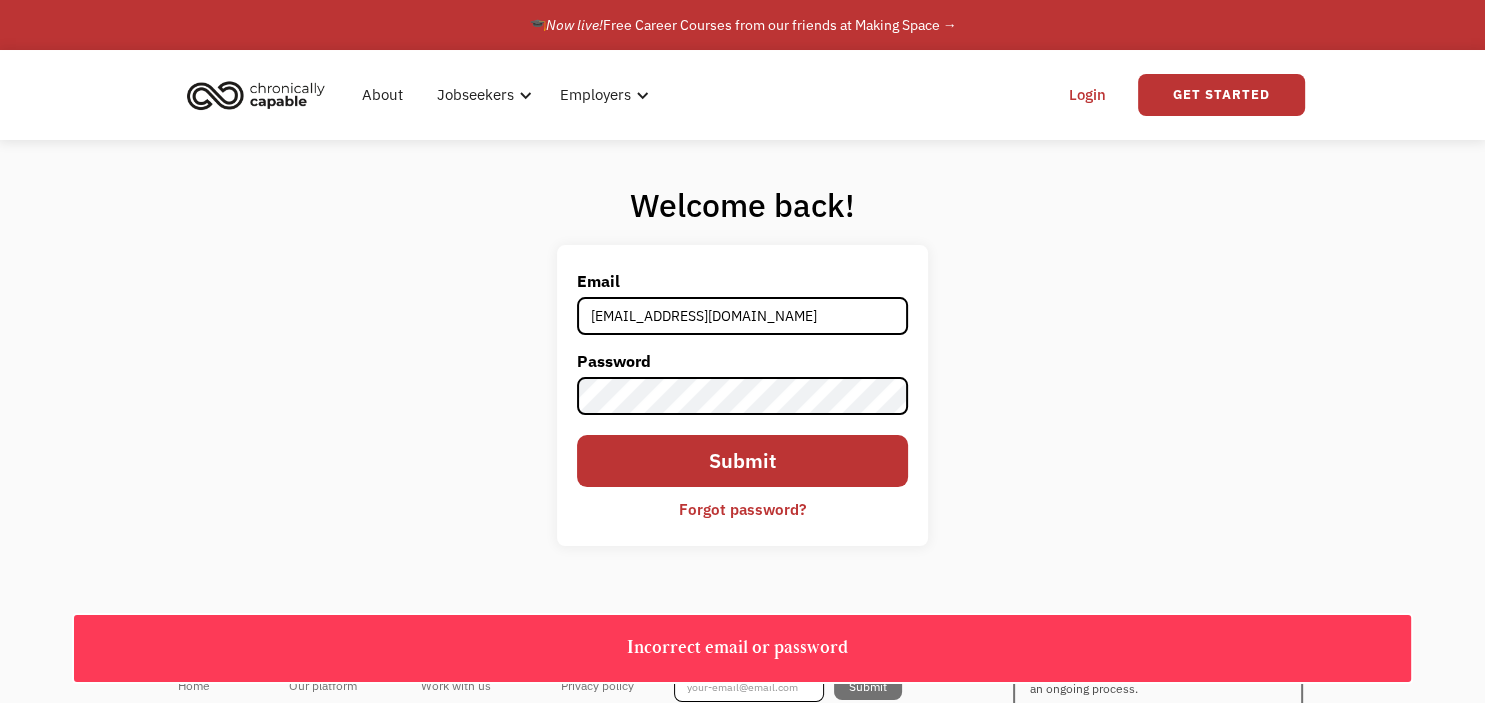 click on "Forgot password?" at bounding box center (742, 509) 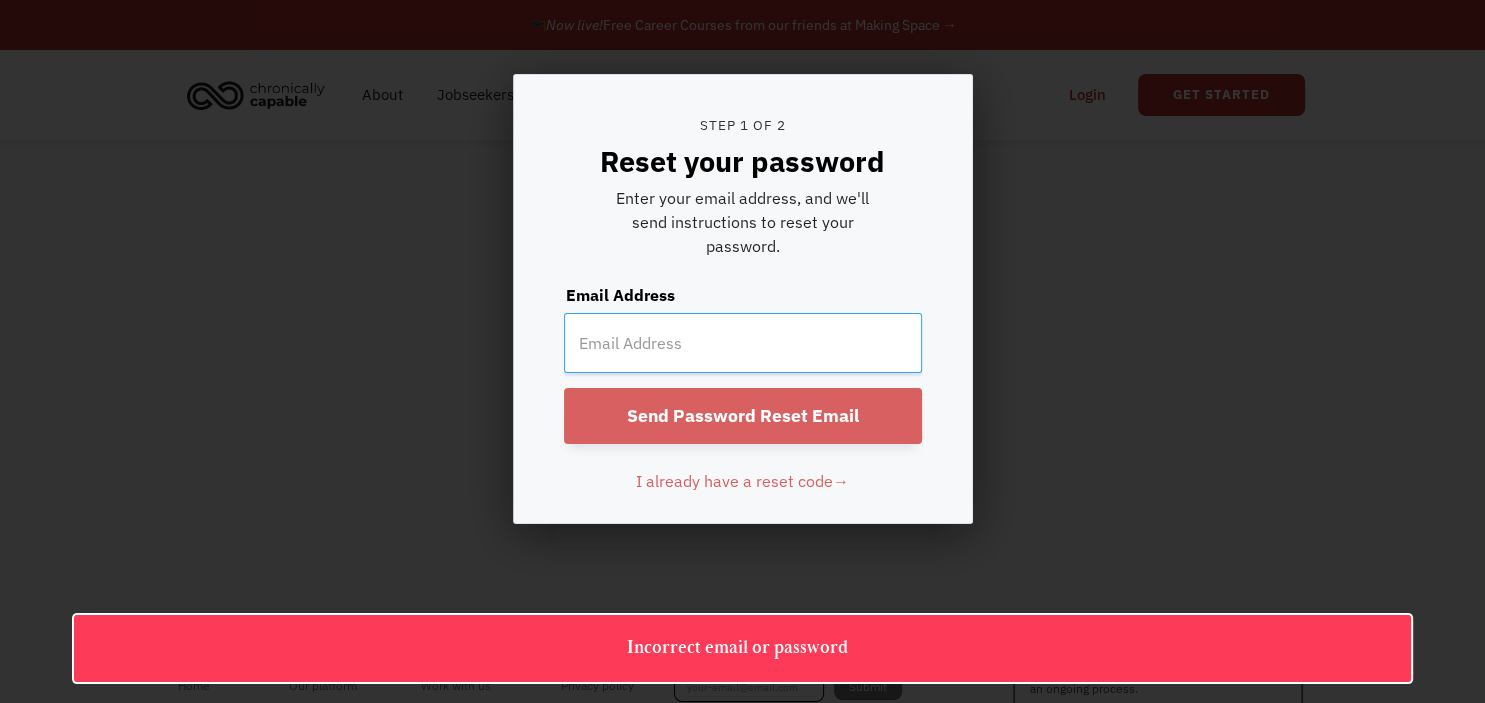 click at bounding box center (743, 343) 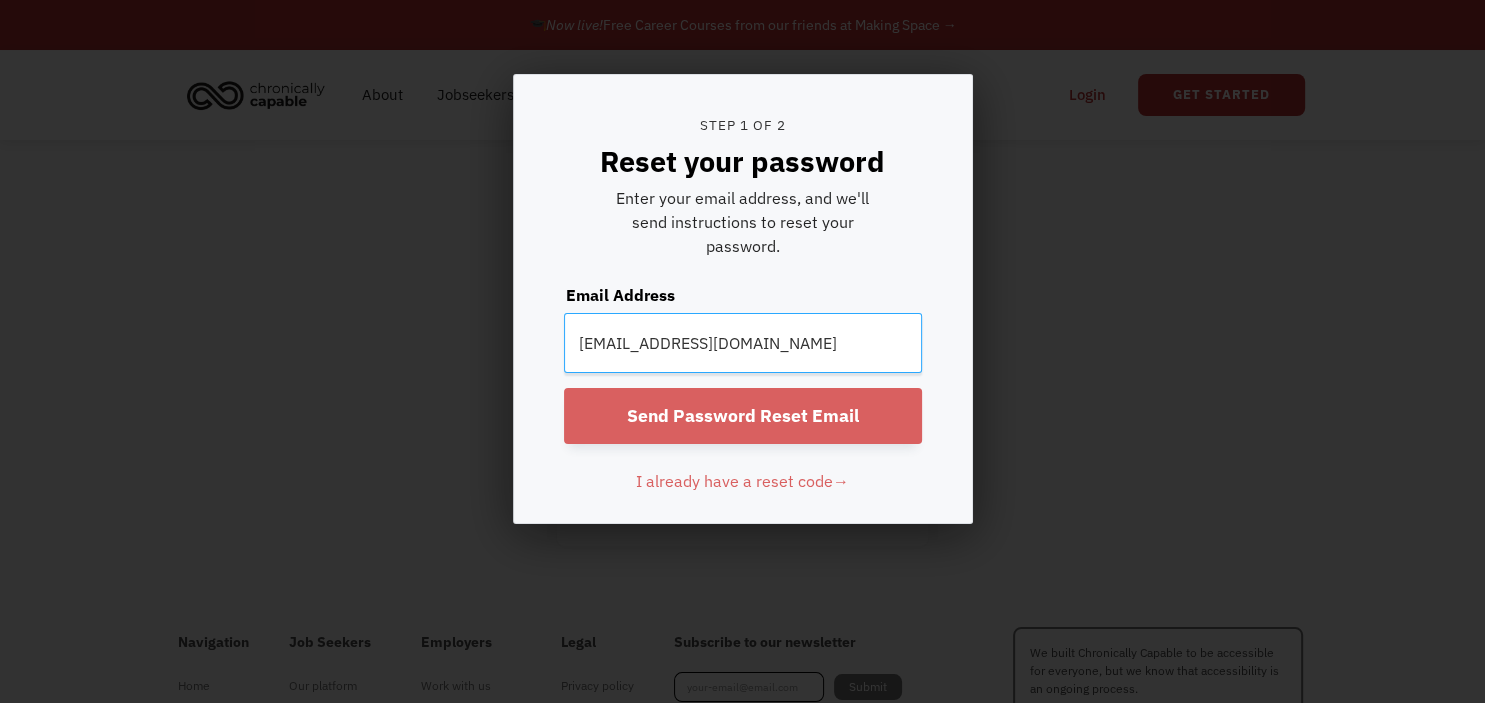 type on "stacey924@gmail.com" 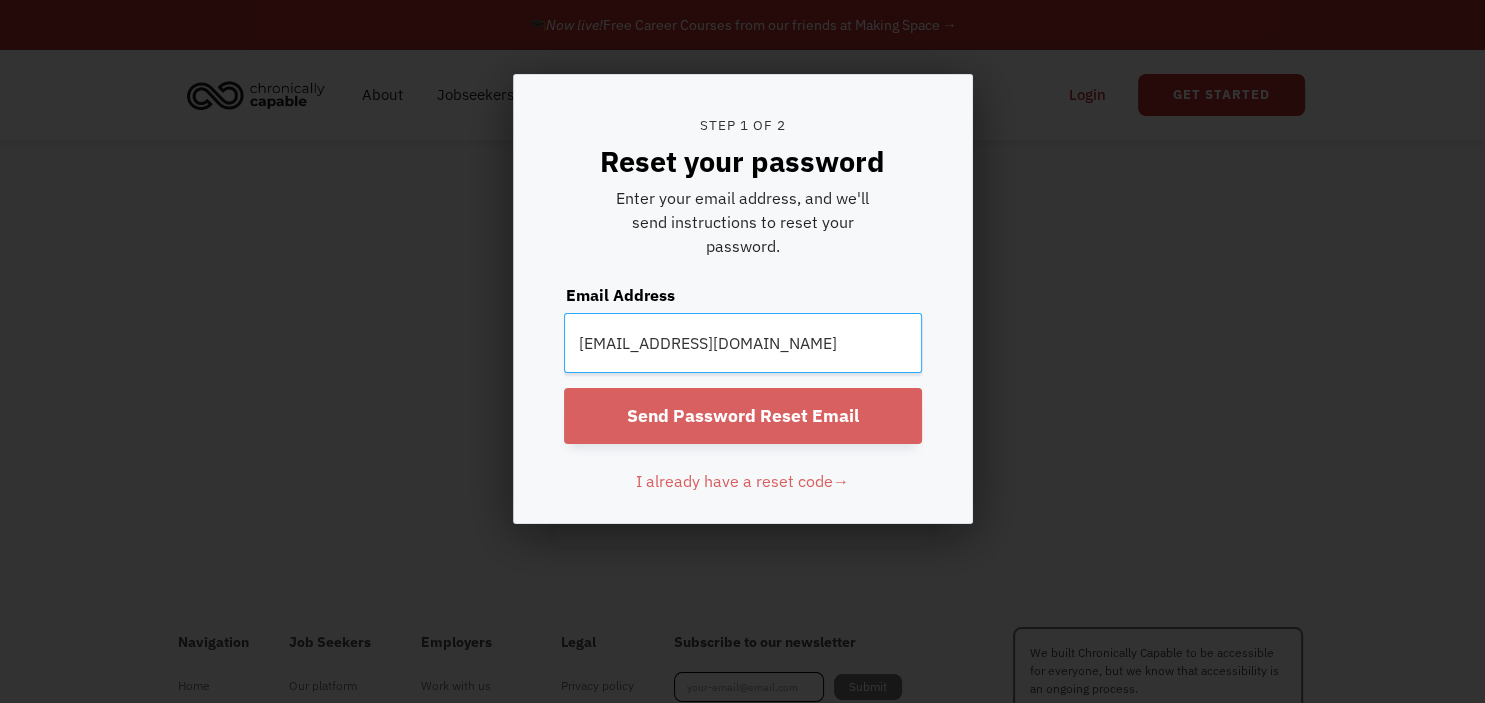 click on "Send Password Reset Email" at bounding box center (743, 416) 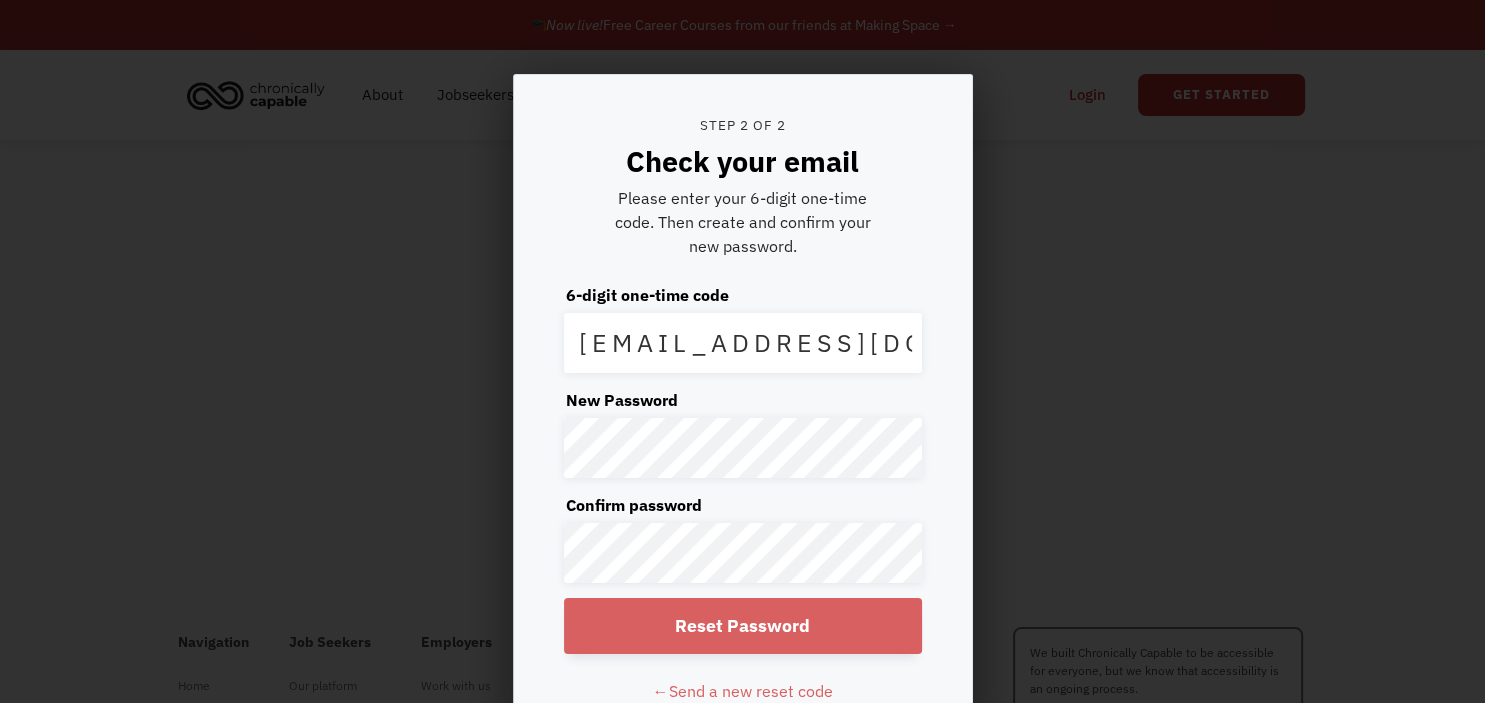 click on "Reset Password" at bounding box center [743, 626] 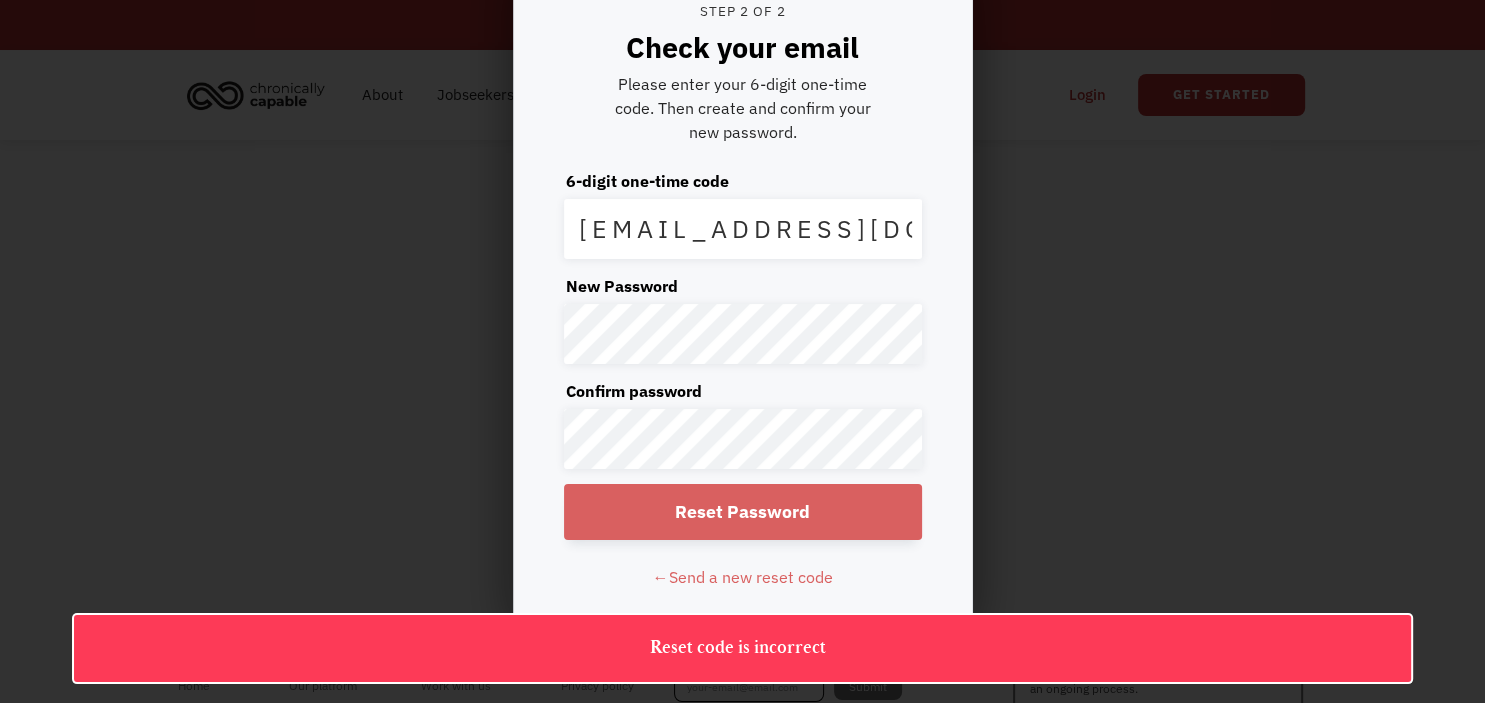 scroll, scrollTop: 110, scrollLeft: 0, axis: vertical 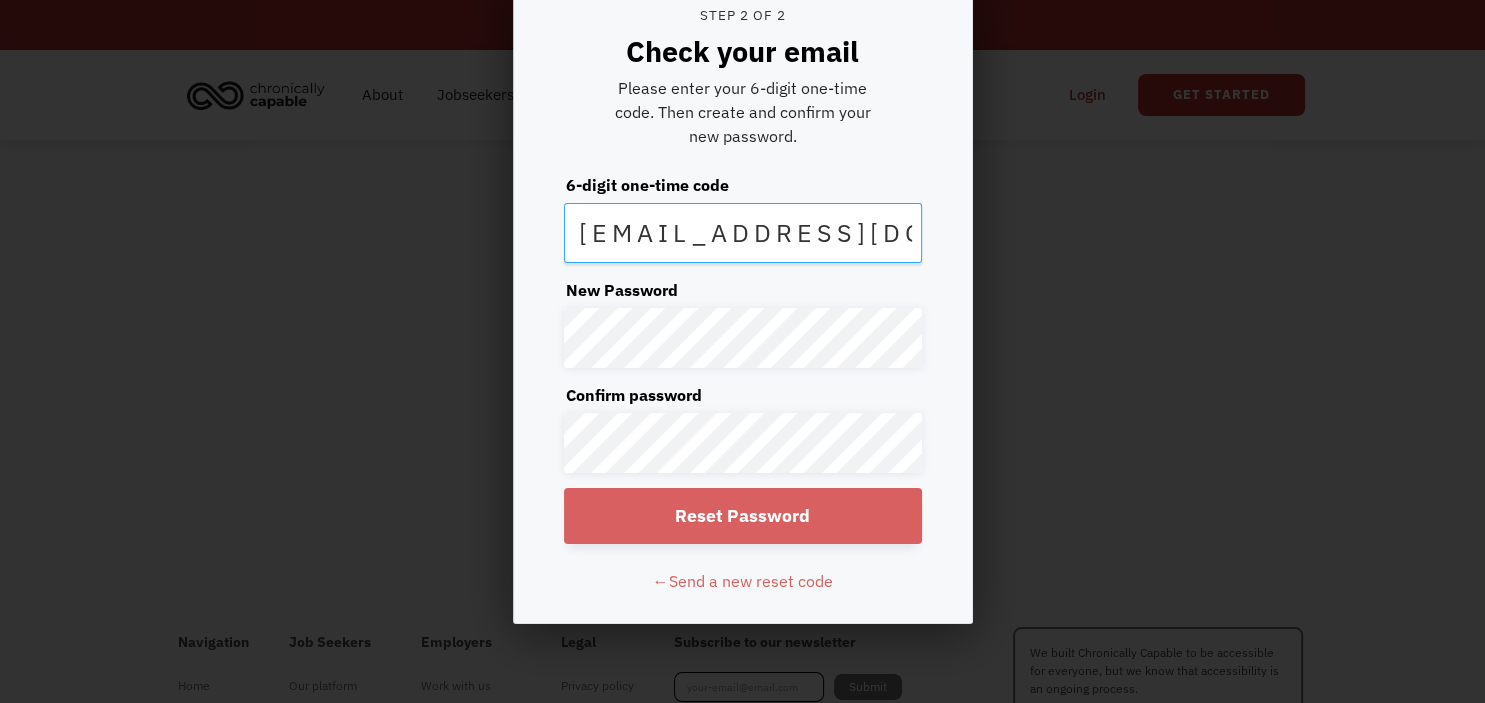 click on "Stacey924@gmail.com" at bounding box center [743, 233] 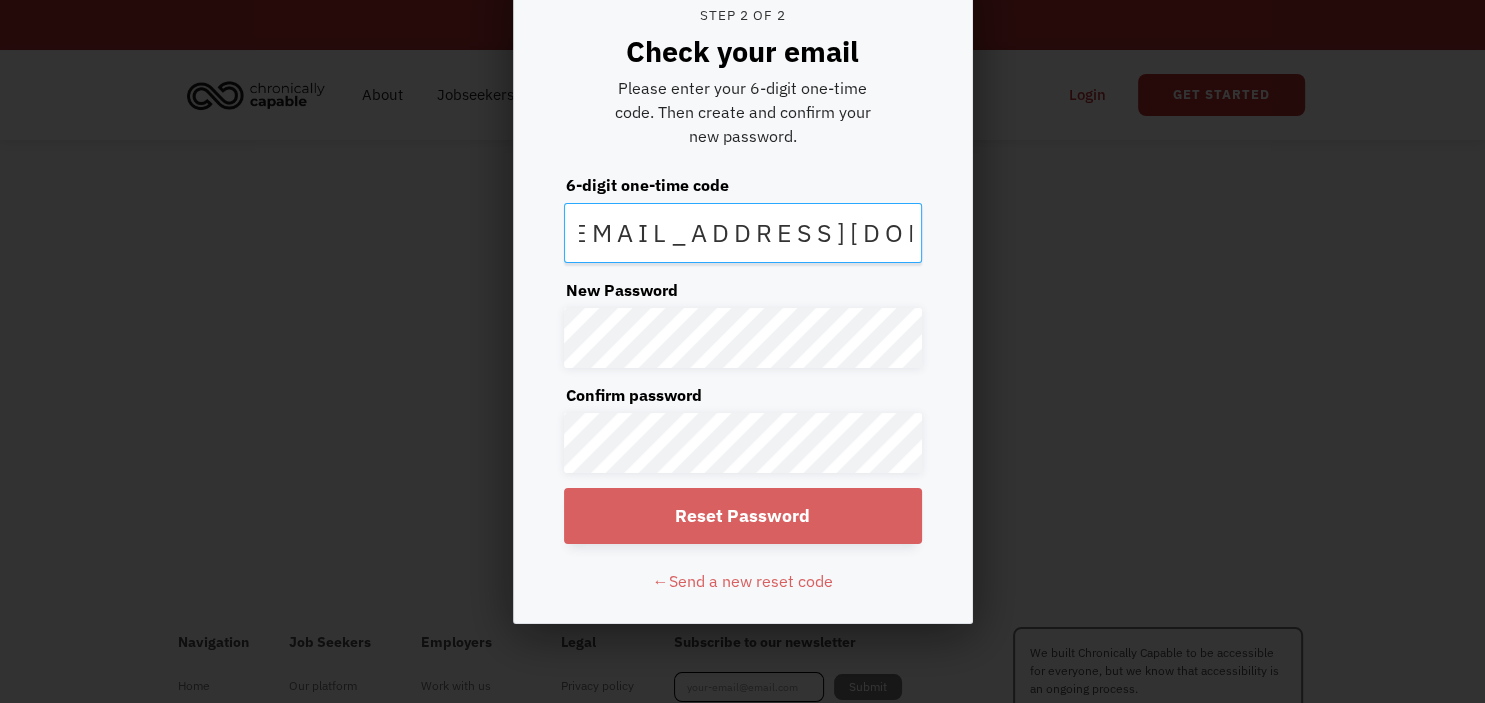 drag, startPoint x: 582, startPoint y: 236, endPoint x: 1121, endPoint y: 280, distance: 540.7929 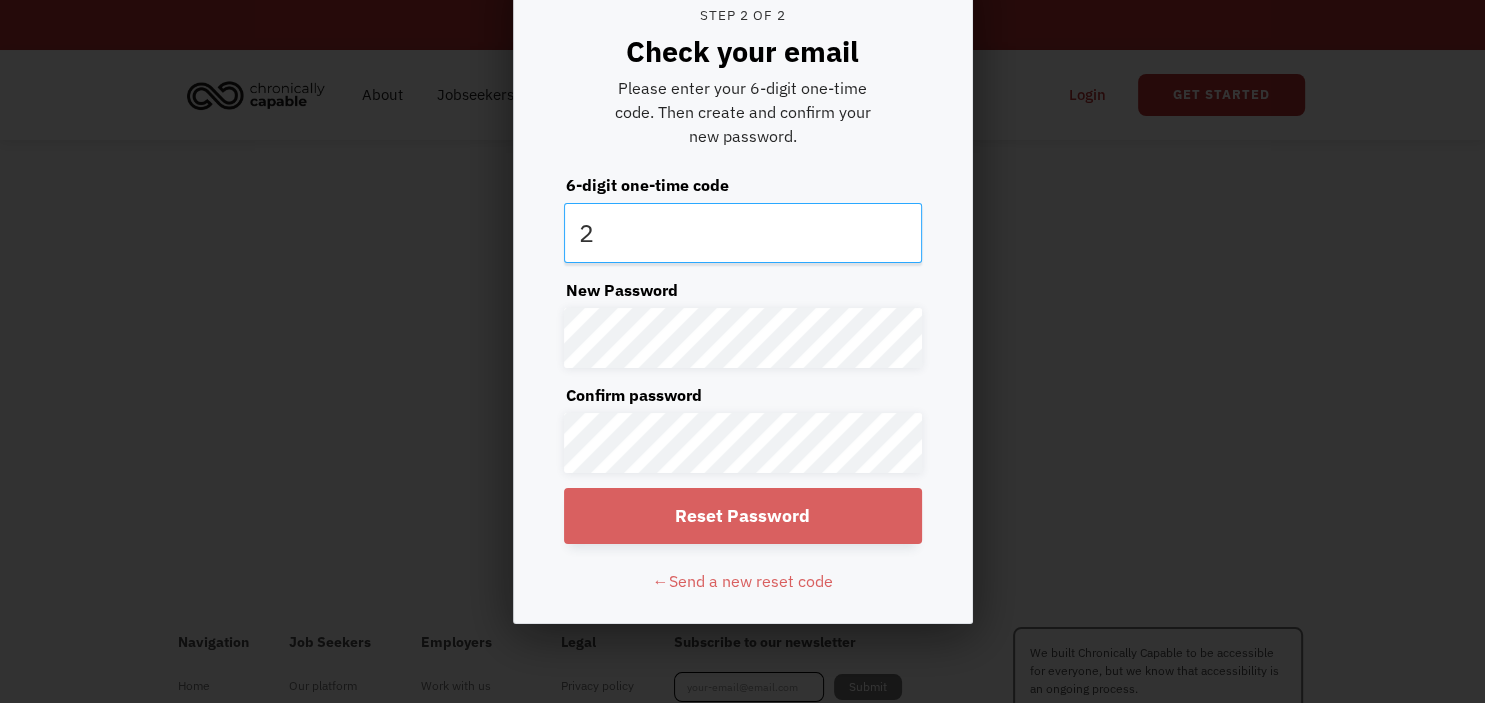 scroll, scrollTop: 0, scrollLeft: 0, axis: both 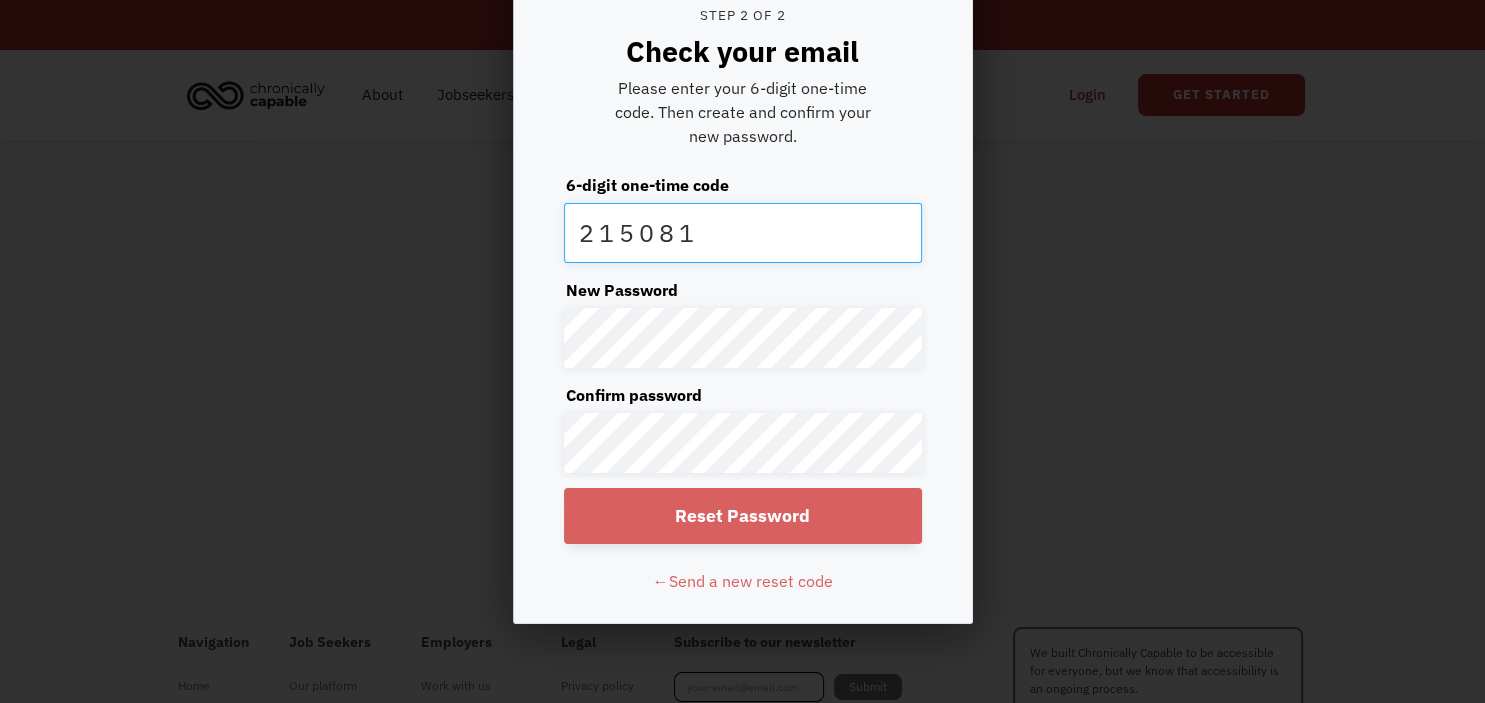 type on "215081" 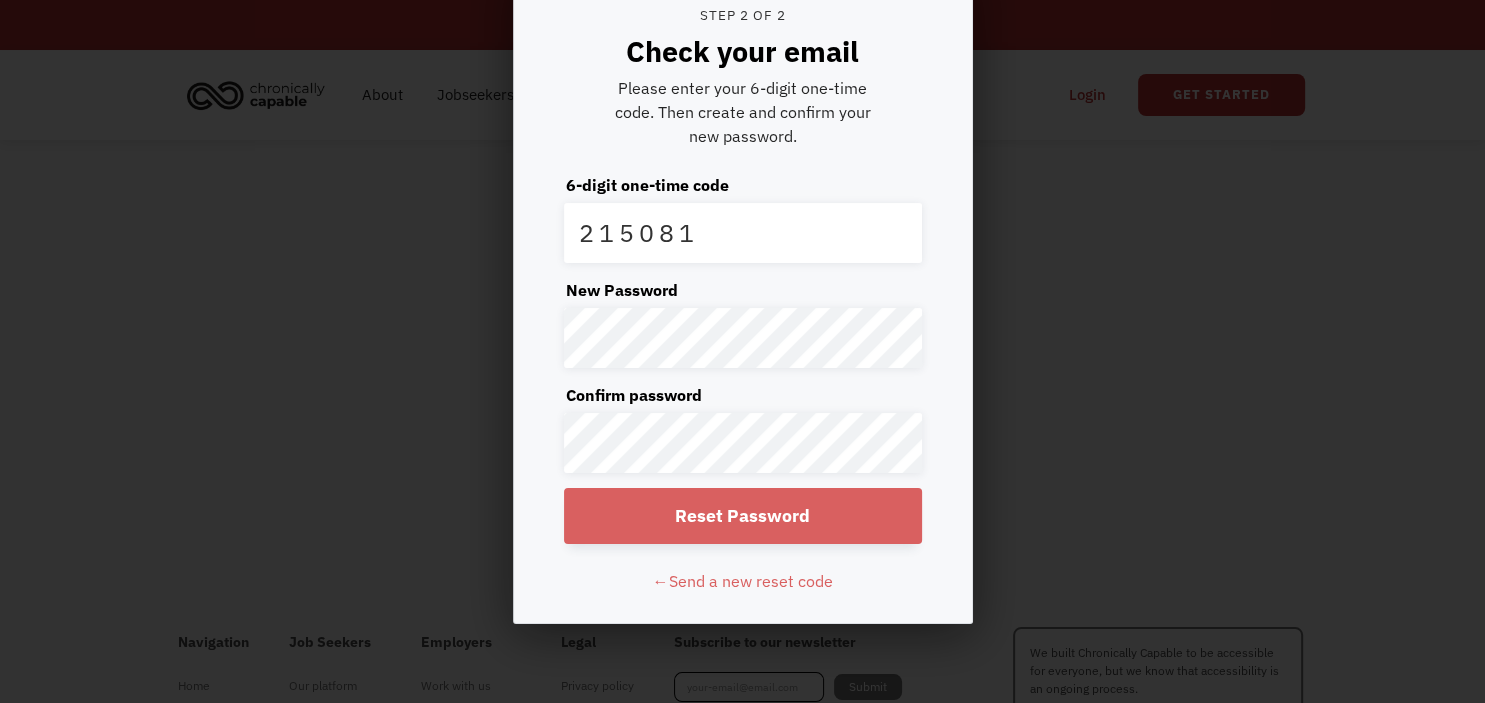 click on "Reset Password" at bounding box center [743, 516] 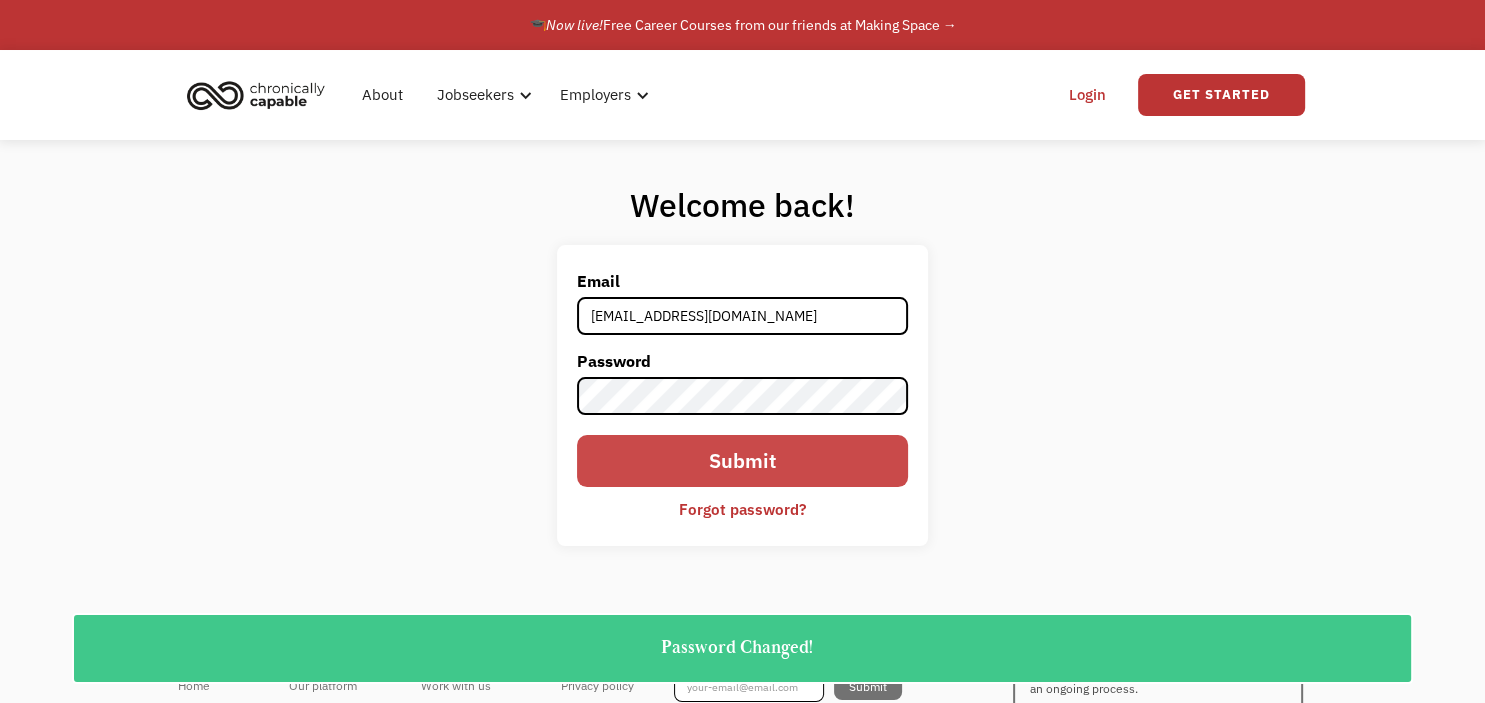 click on "Submit" at bounding box center [742, 461] 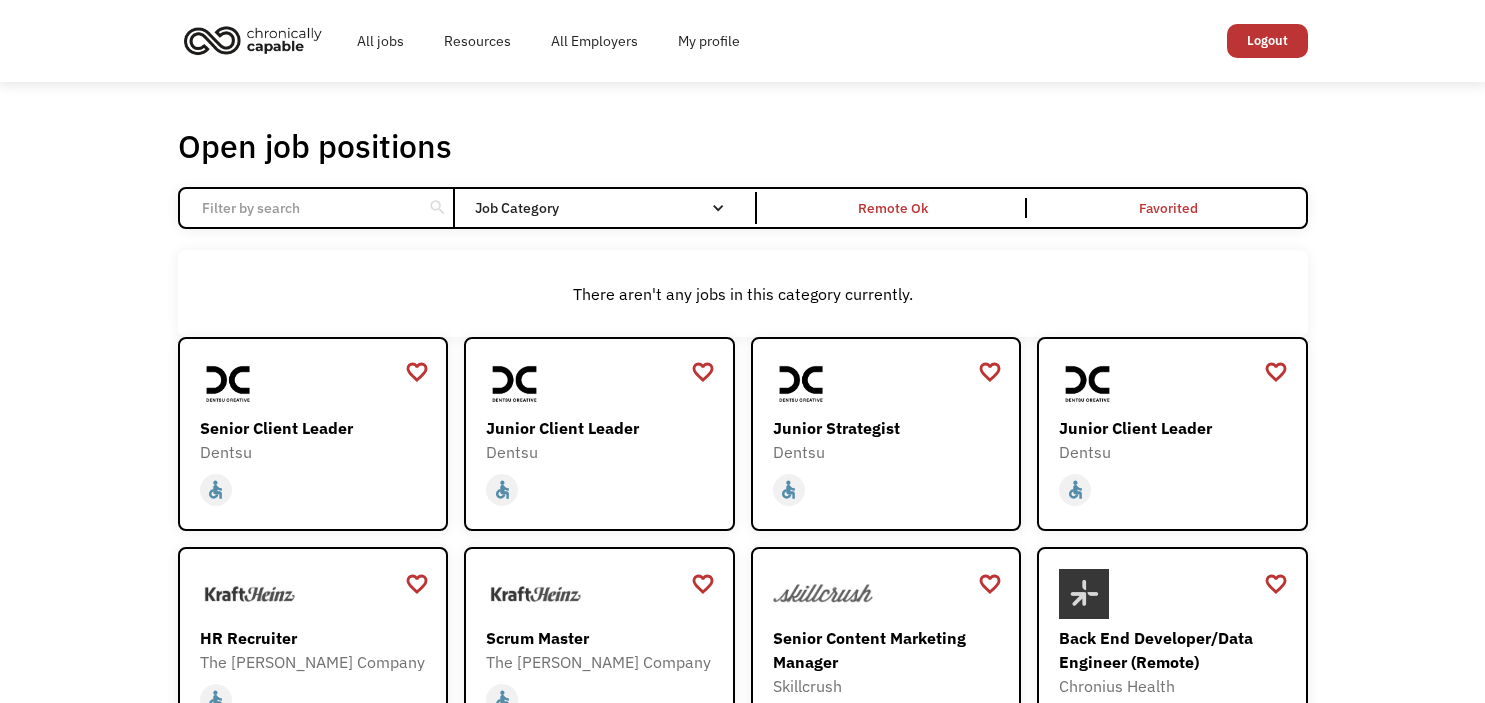scroll, scrollTop: 0, scrollLeft: 0, axis: both 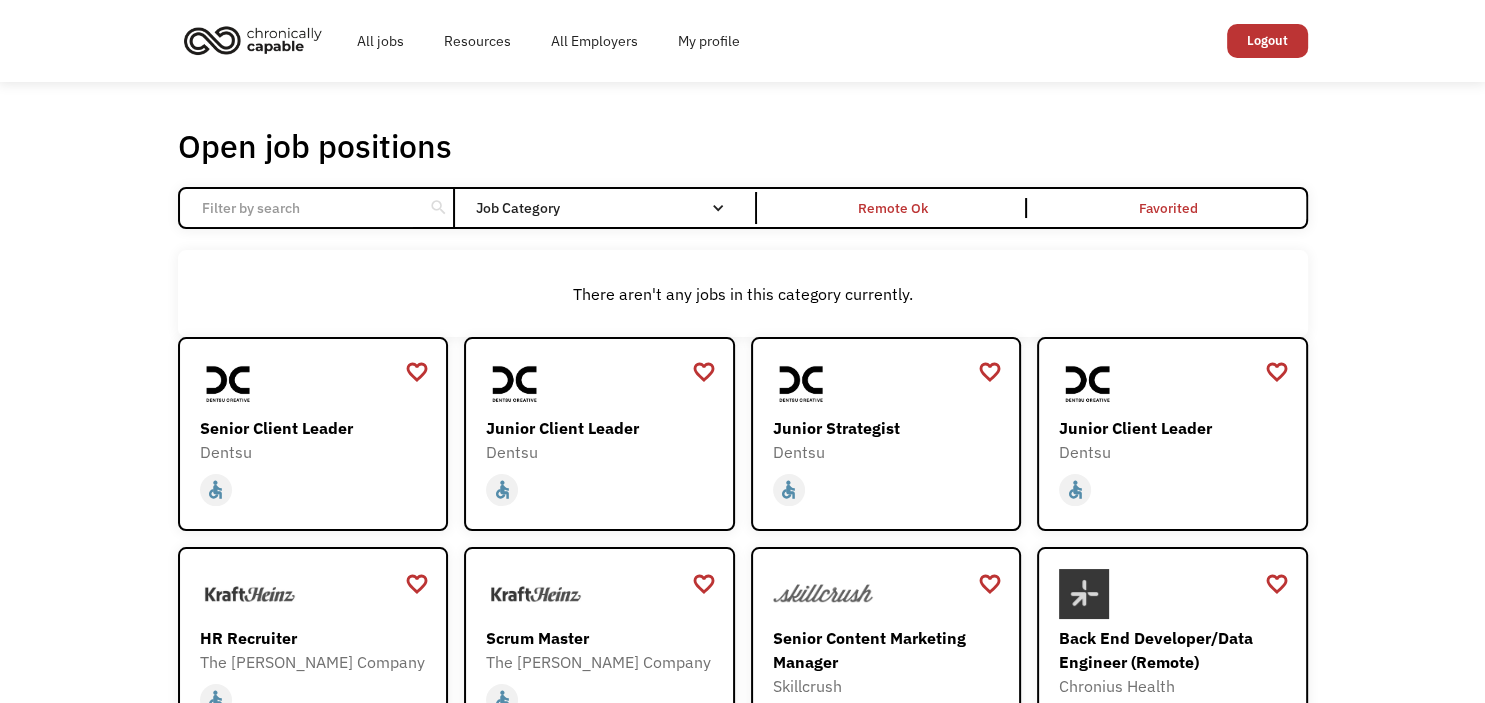 click at bounding box center (301, 208) 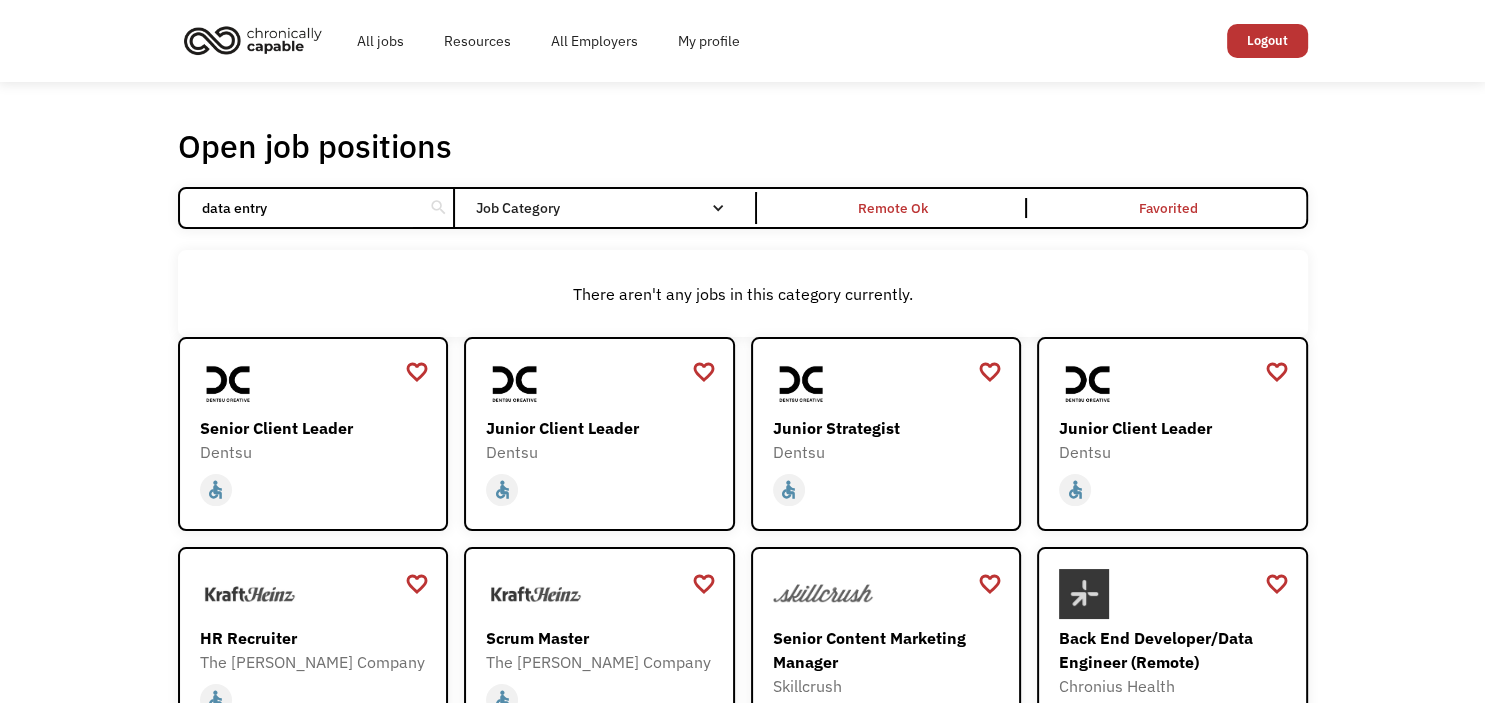 click at bounding box center [0, 0] 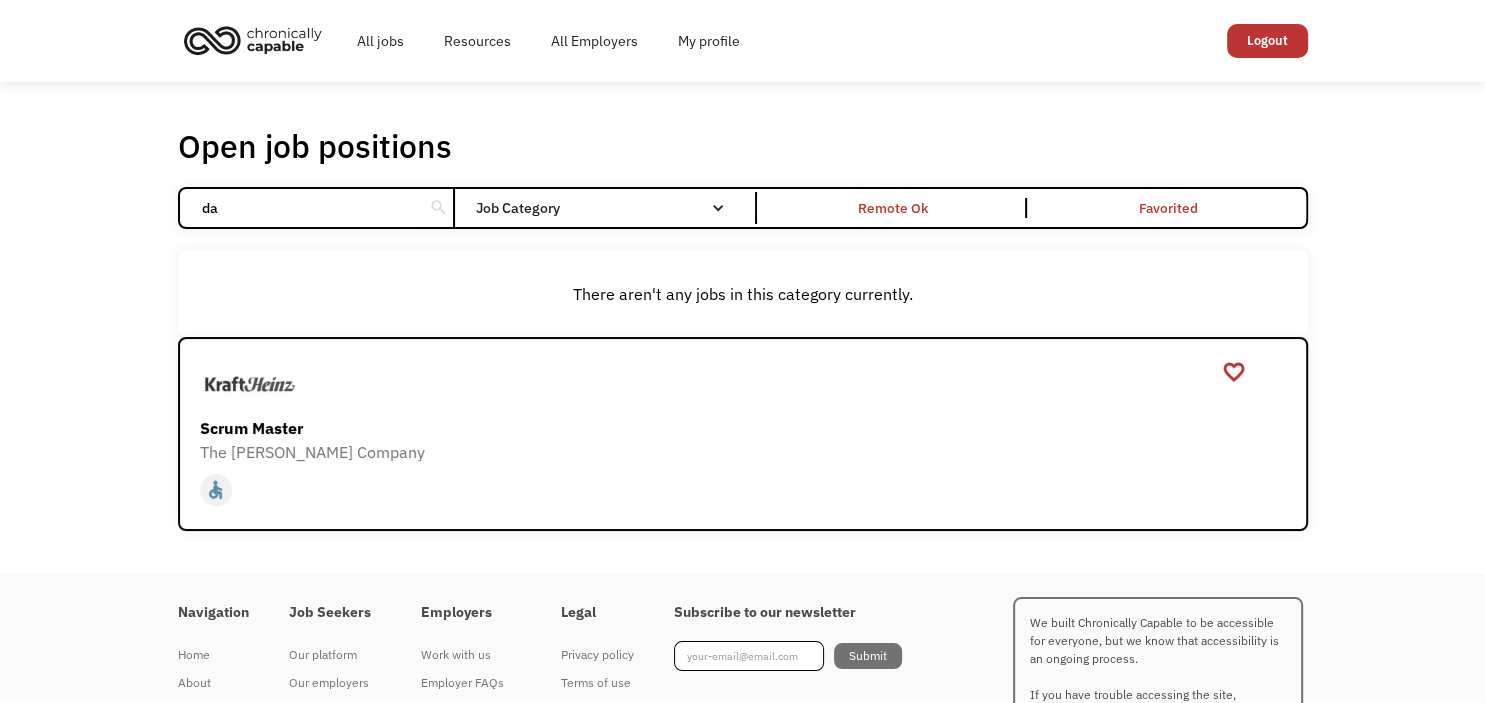 type on "d" 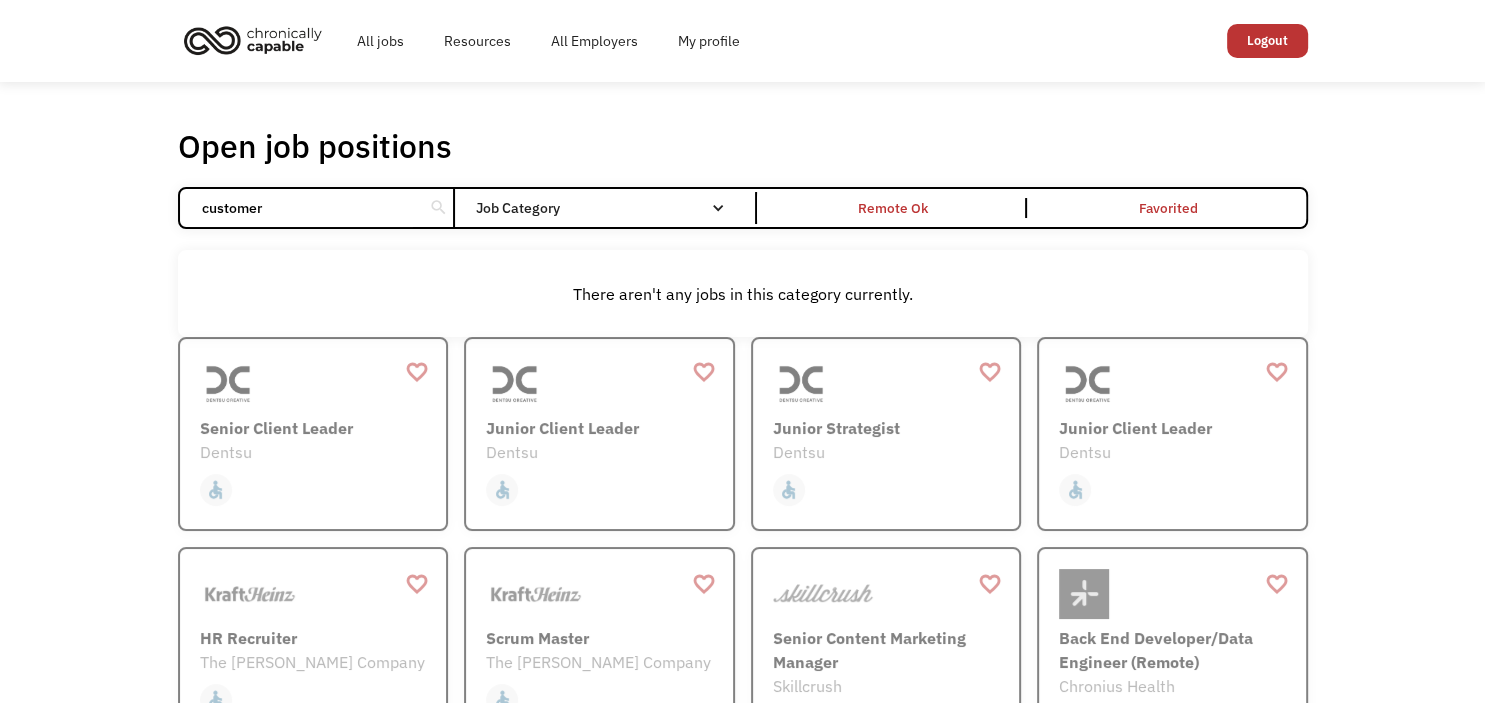 type on "customer" 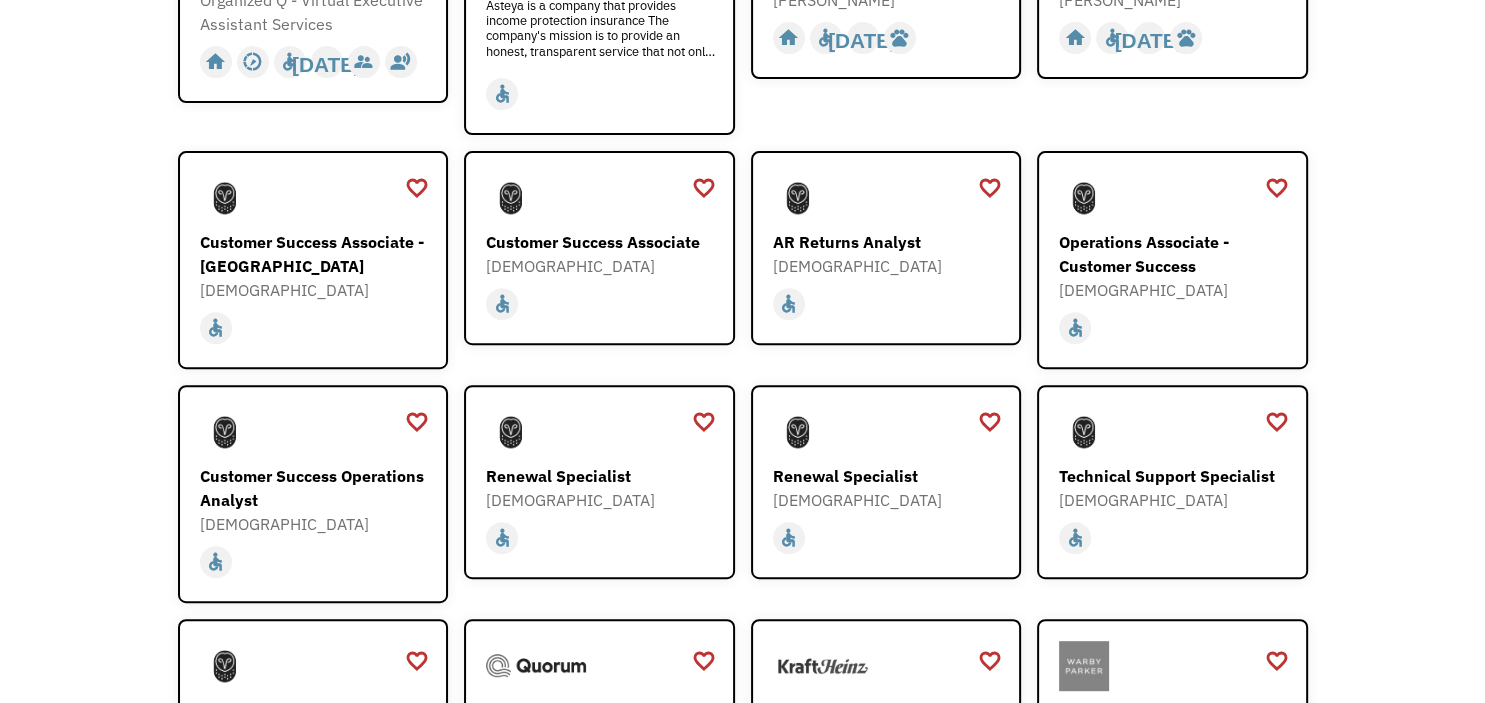 scroll, scrollTop: 726, scrollLeft: 0, axis: vertical 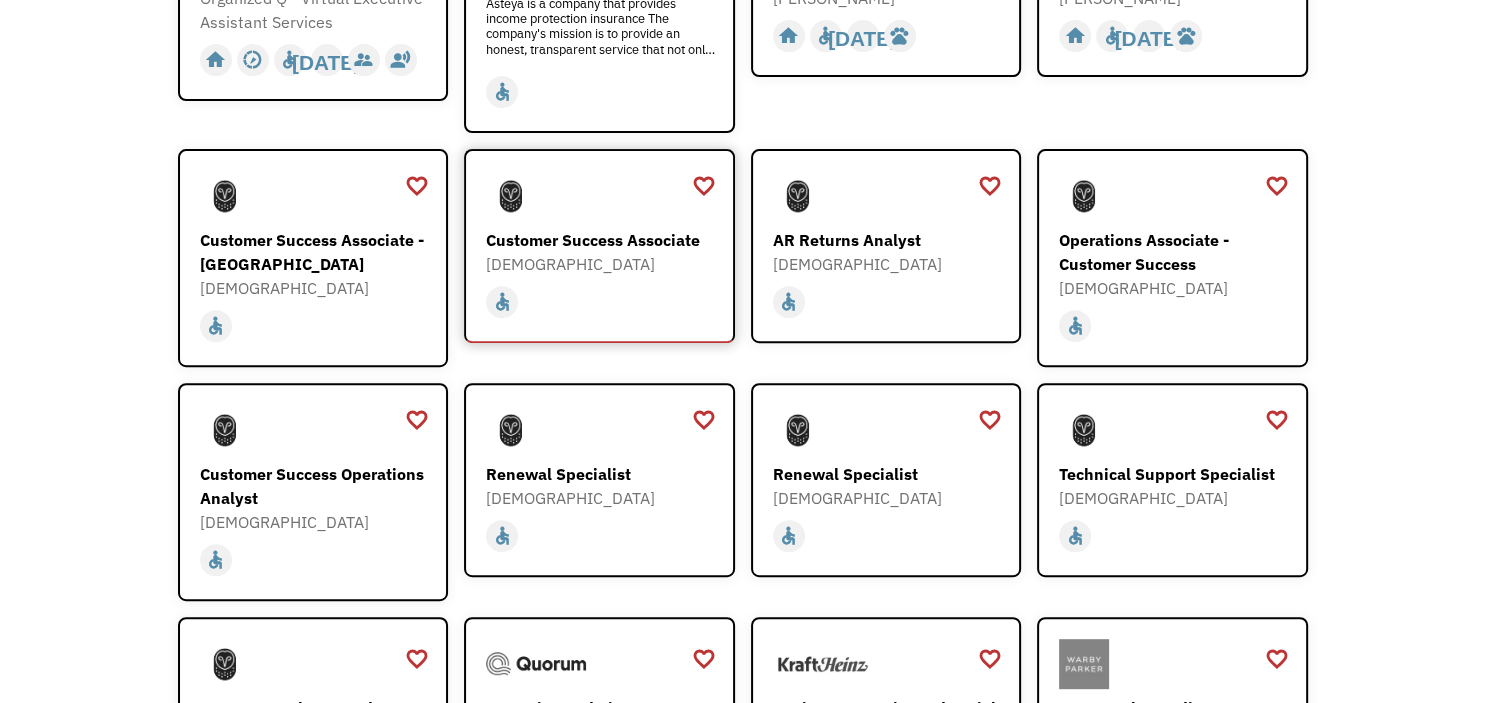 click on "[DEMOGRAPHIC_DATA]" at bounding box center [602, 264] 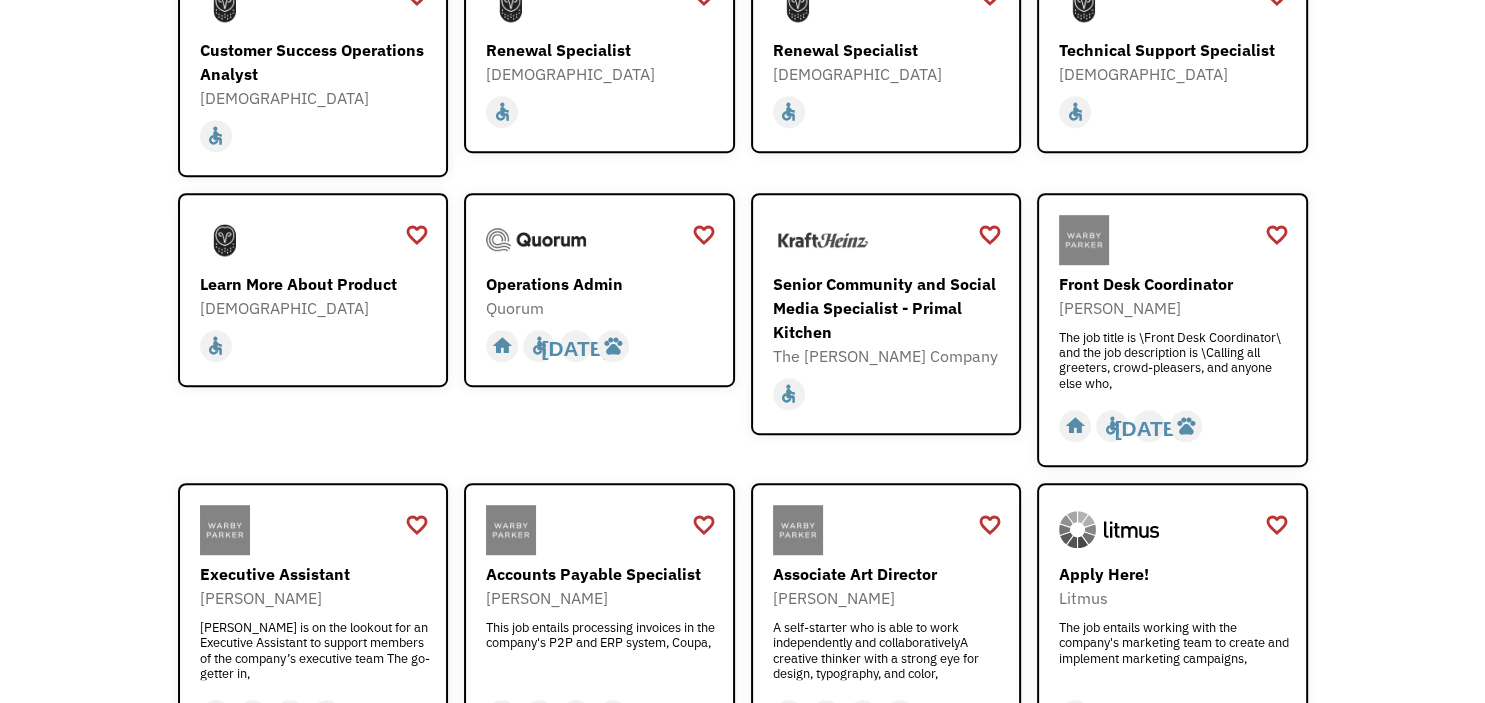 scroll, scrollTop: 1152, scrollLeft: 0, axis: vertical 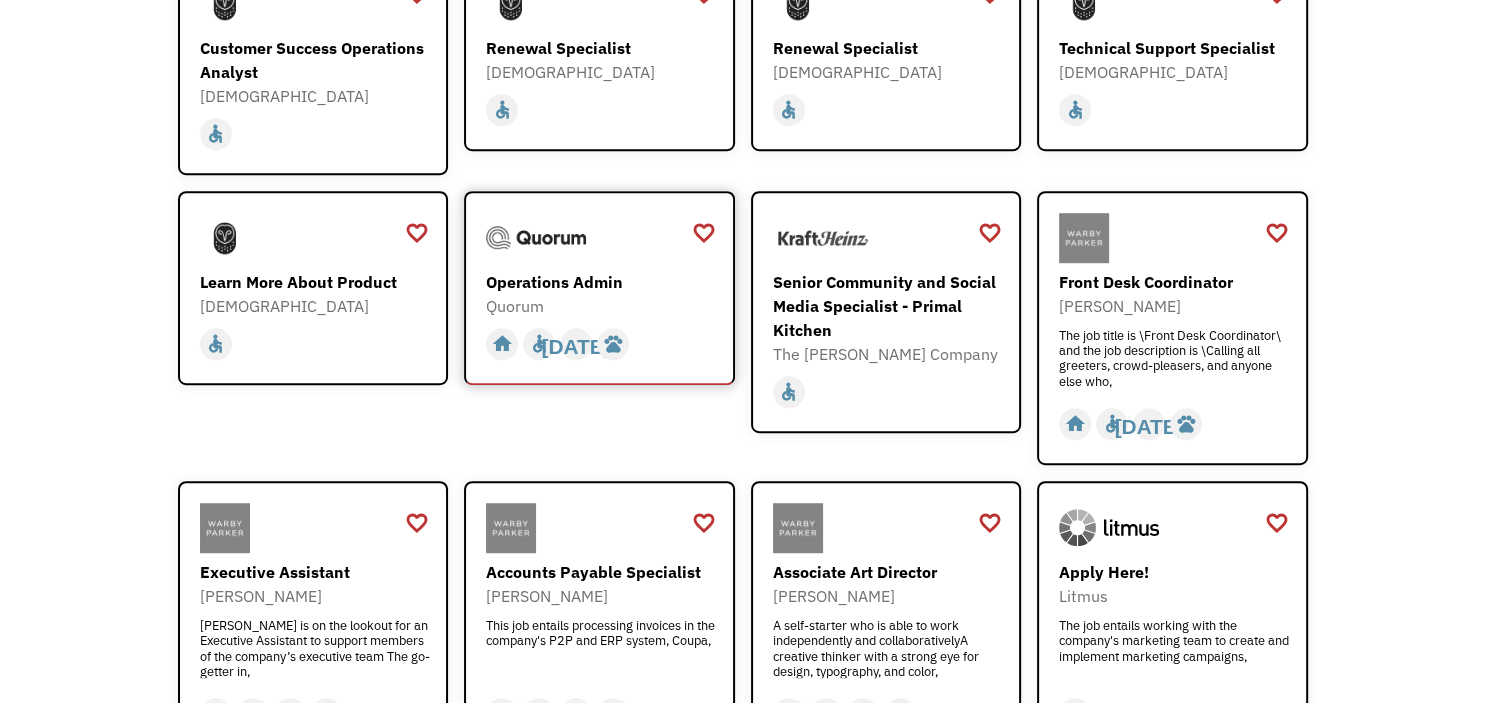 click on "Operations Admin" at bounding box center (602, 282) 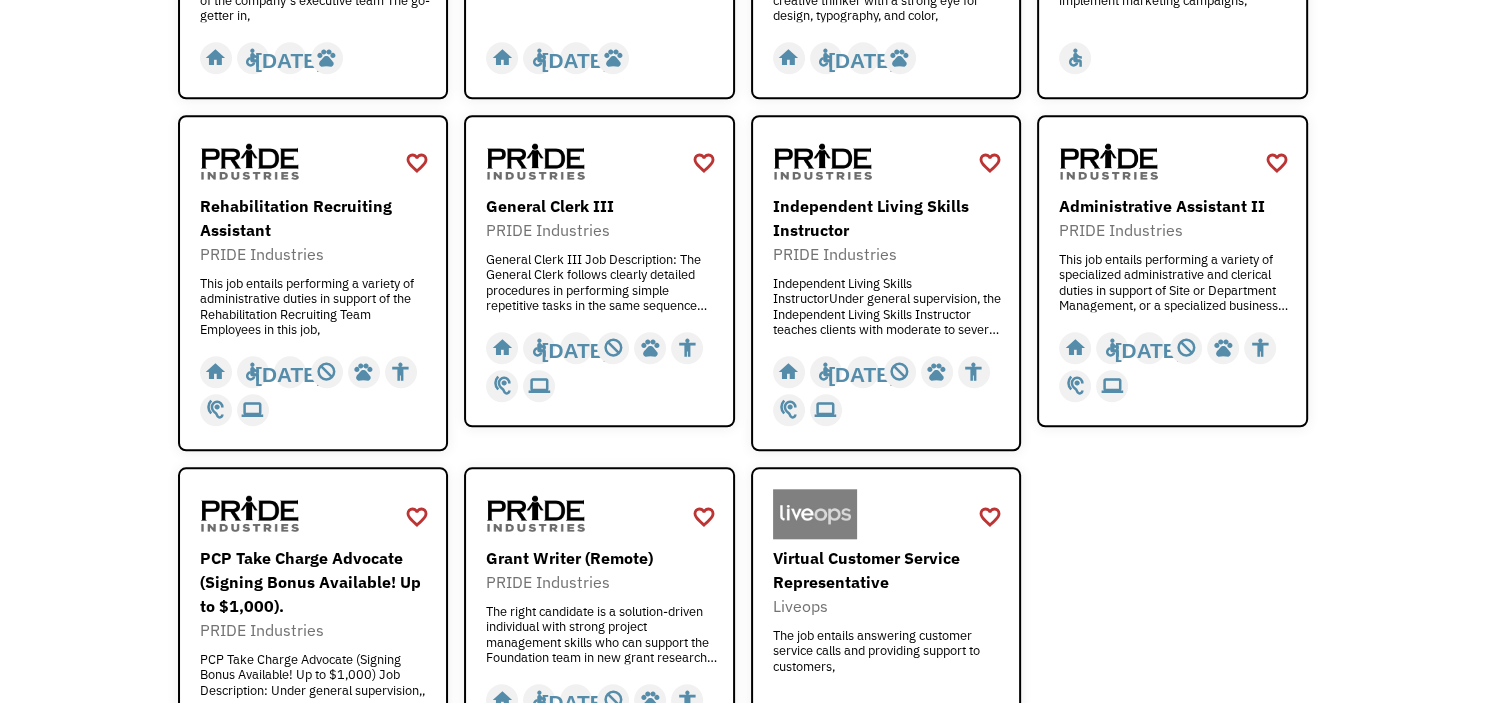 scroll, scrollTop: 1809, scrollLeft: 0, axis: vertical 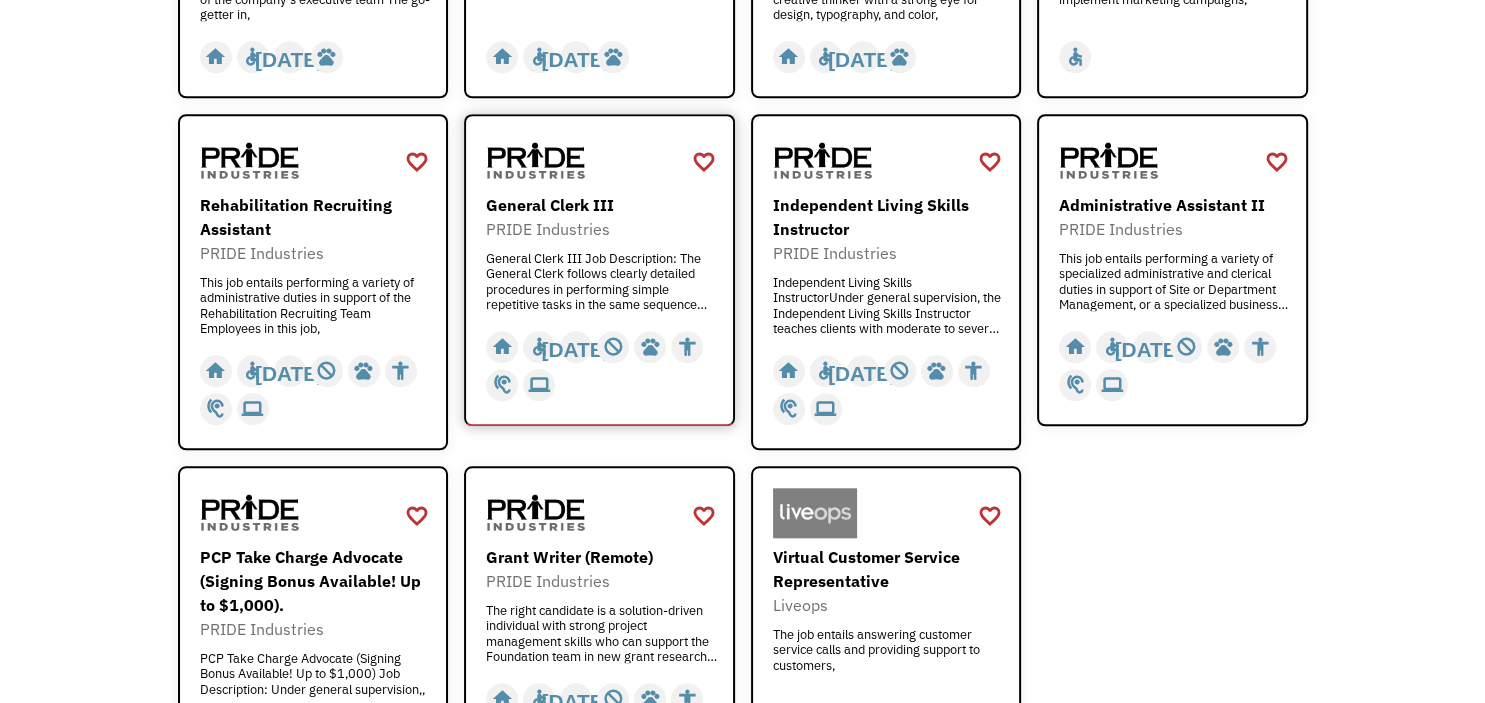 click on "General Clerk III Job Description: The General Clerk follows clearly detailed procedures in performing simple repetitive tasks in the same sequence Responsibilities would," at bounding box center [602, 281] 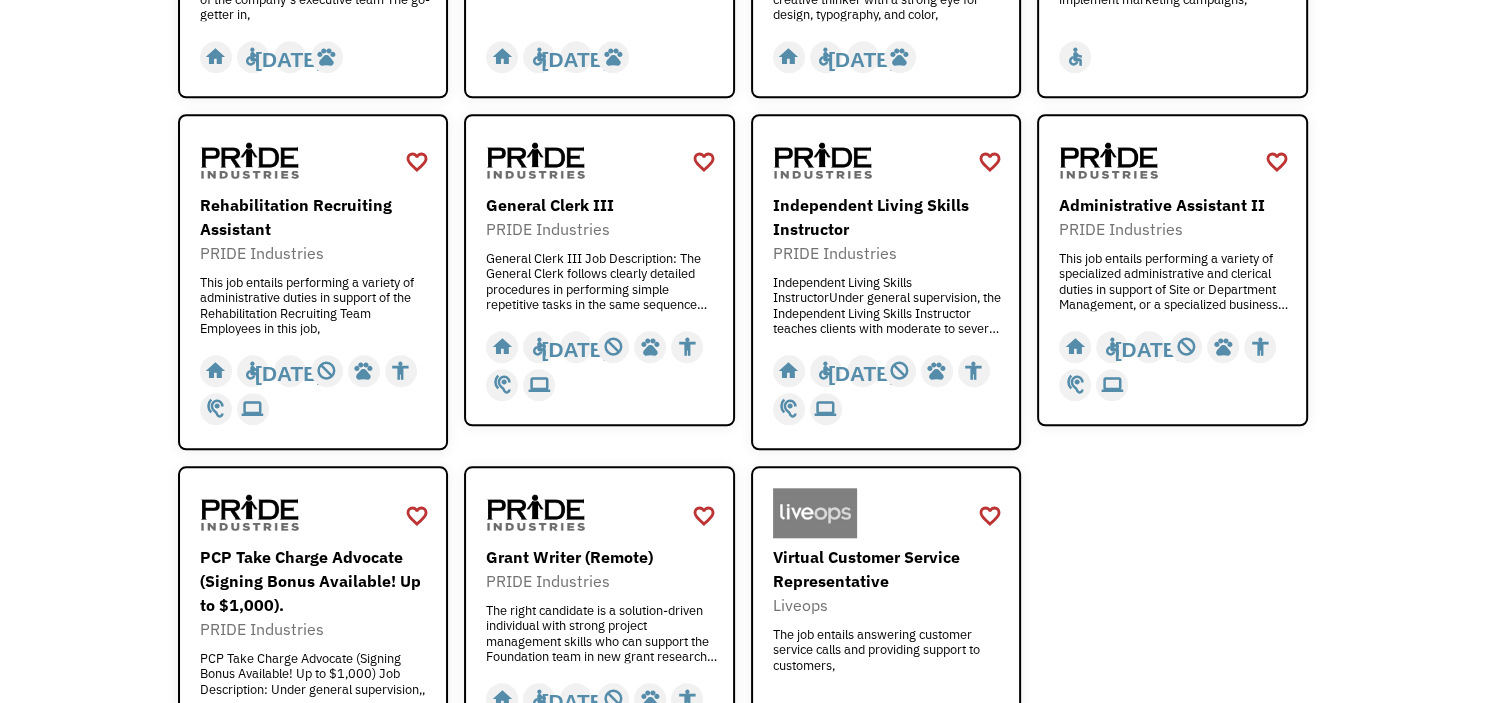 scroll, scrollTop: 1893, scrollLeft: 0, axis: vertical 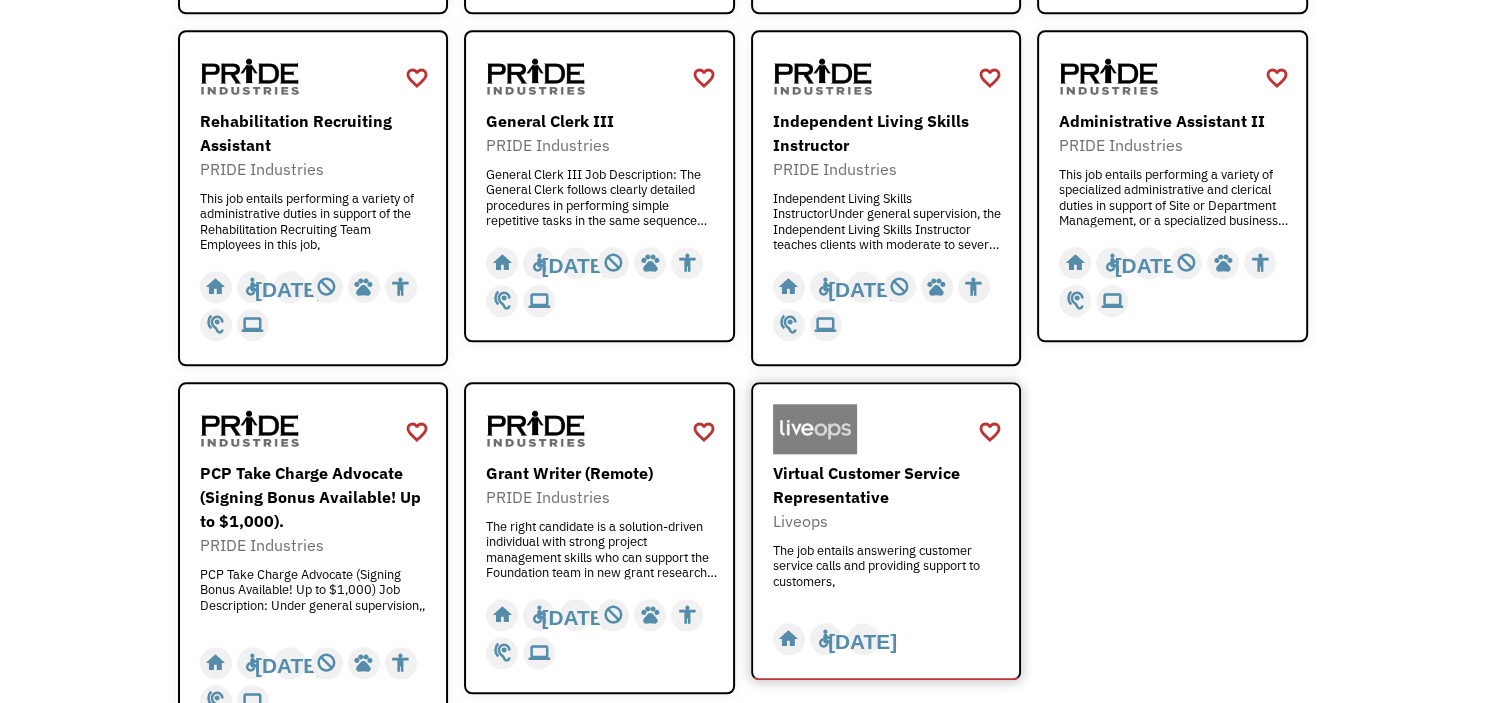 click on "Liveops" at bounding box center [889, 521] 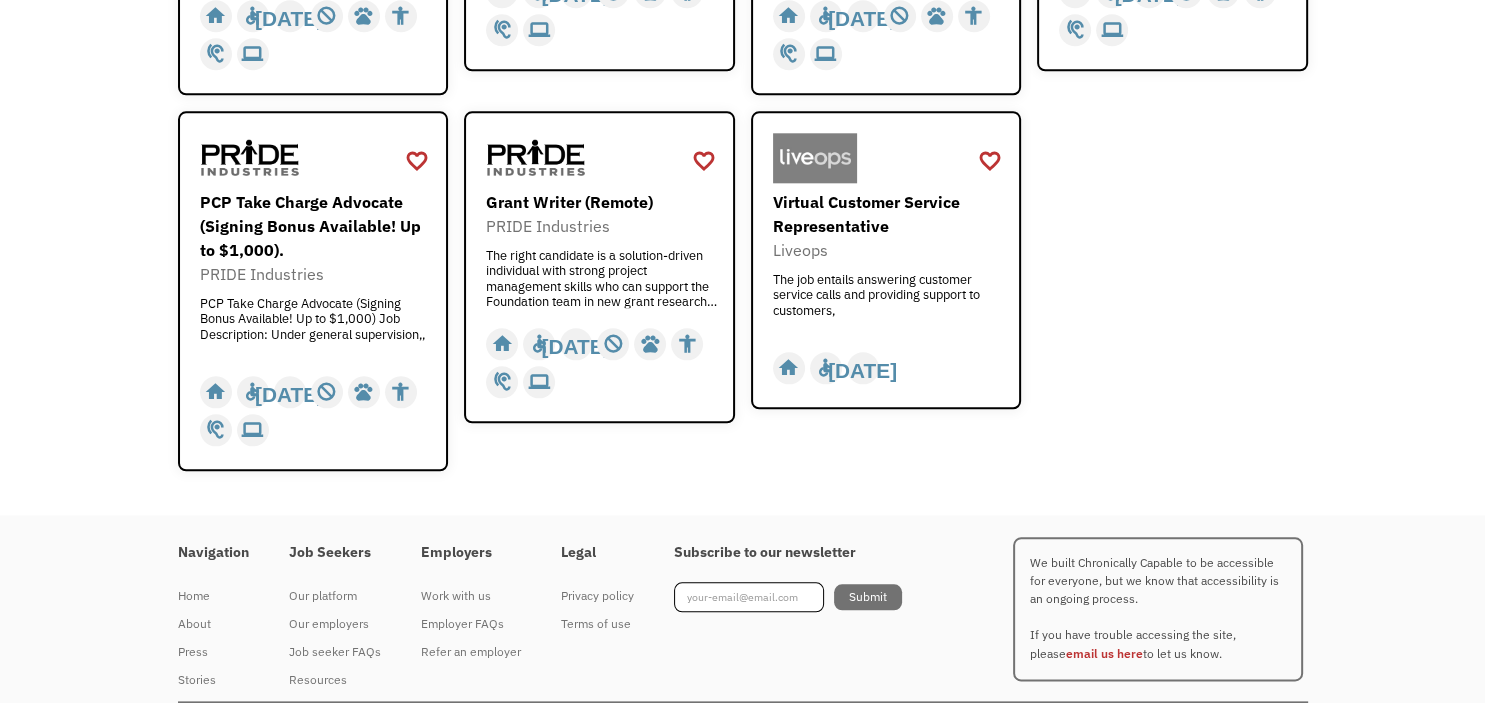 scroll, scrollTop: 2206, scrollLeft: 0, axis: vertical 